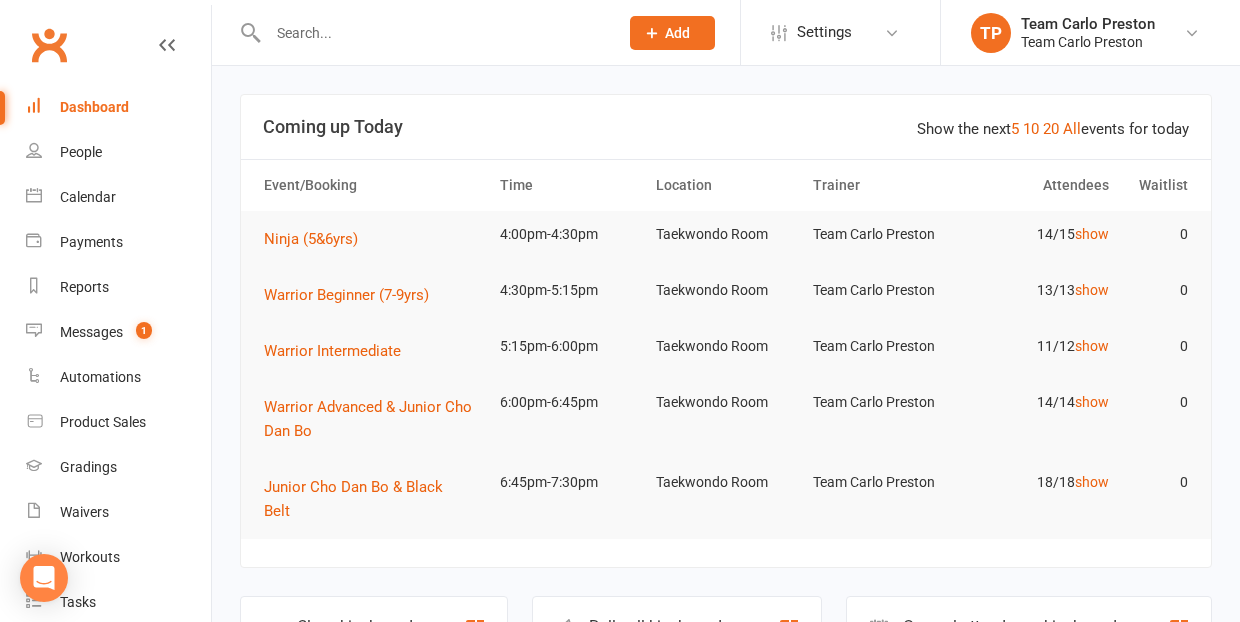 scroll, scrollTop: 0, scrollLeft: 0, axis: both 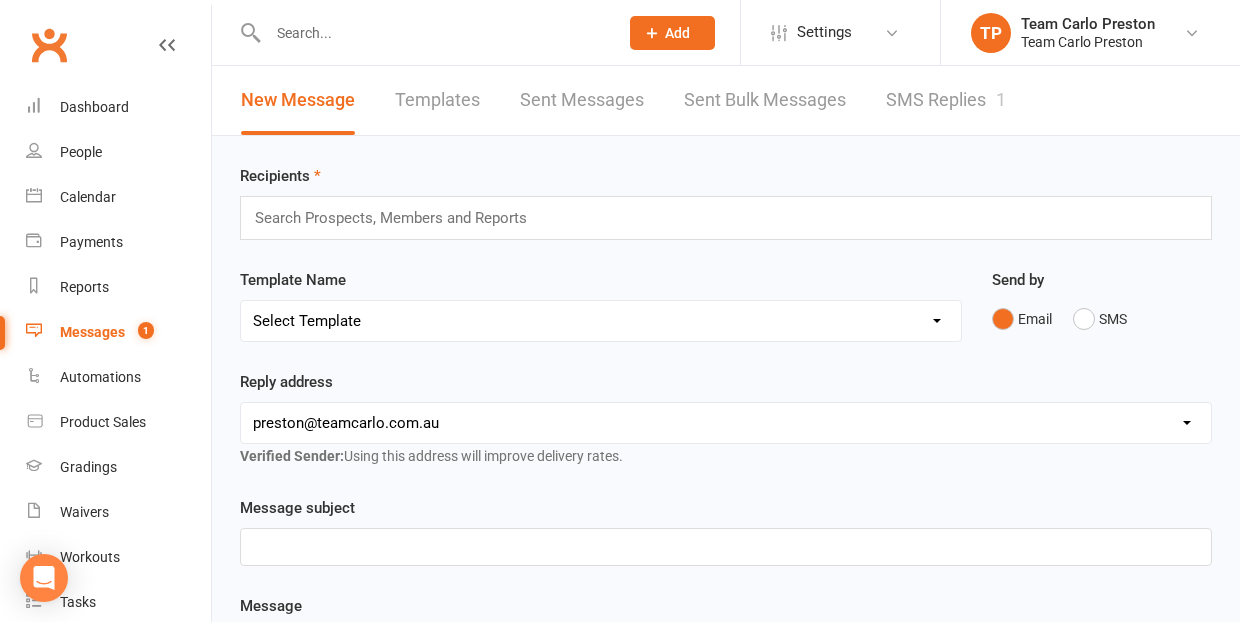 click on "SMS Replies  1" at bounding box center [946, 100] 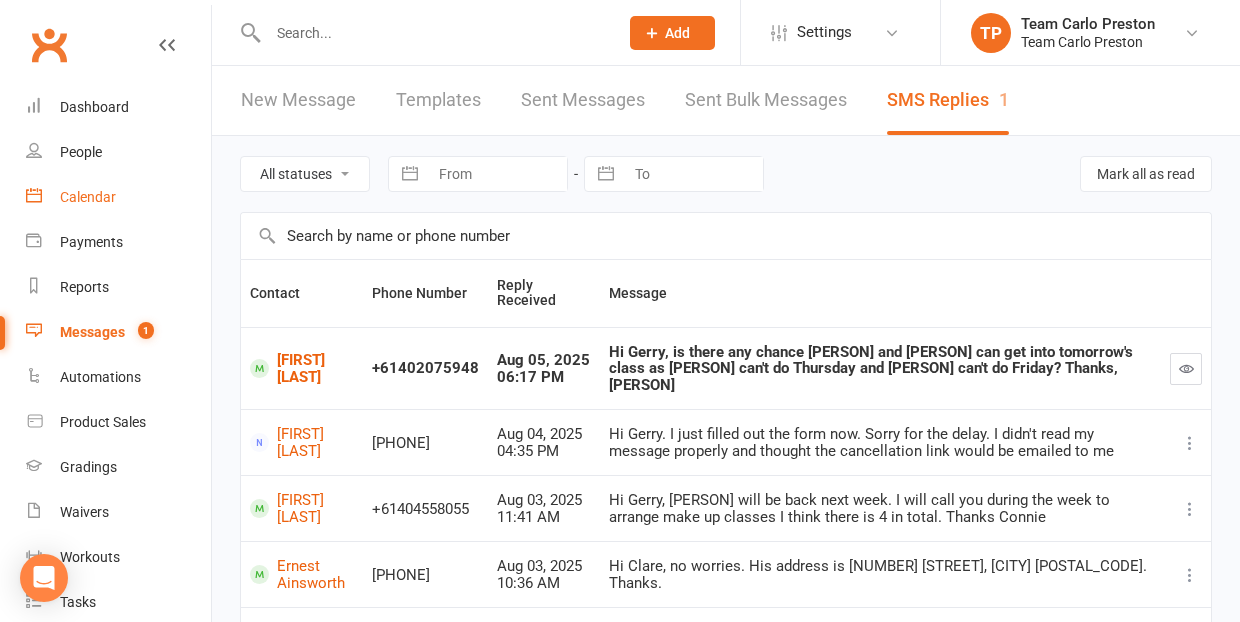 click on "Calendar" at bounding box center (88, 197) 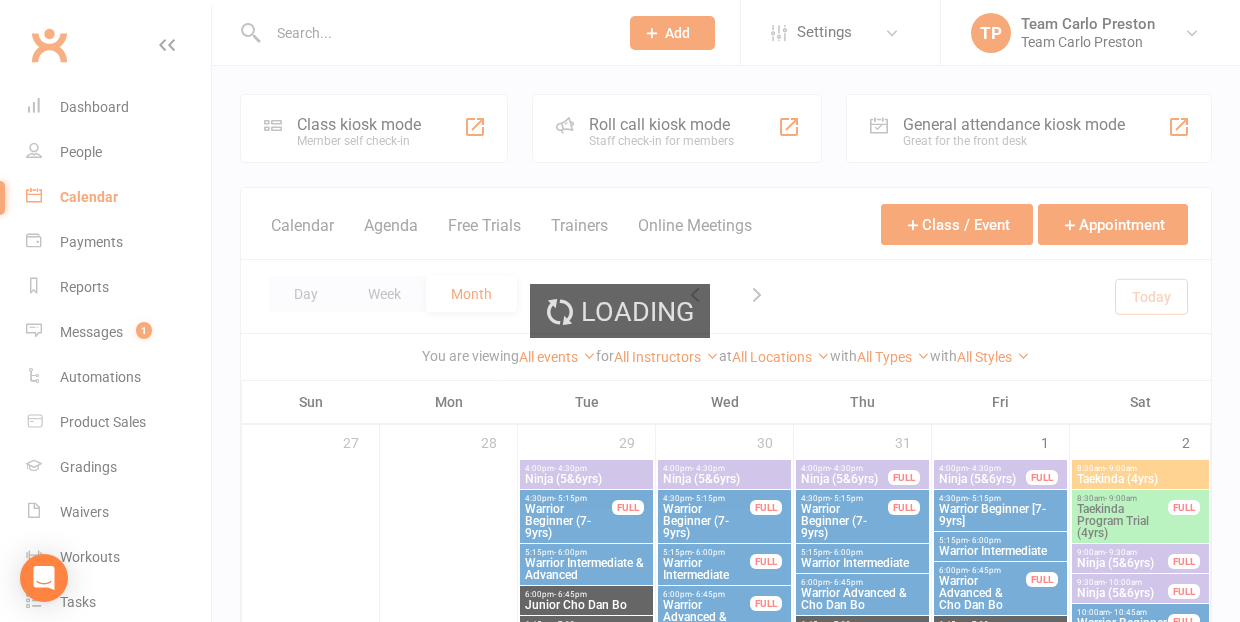 click on "Loading" at bounding box center [620, 311] 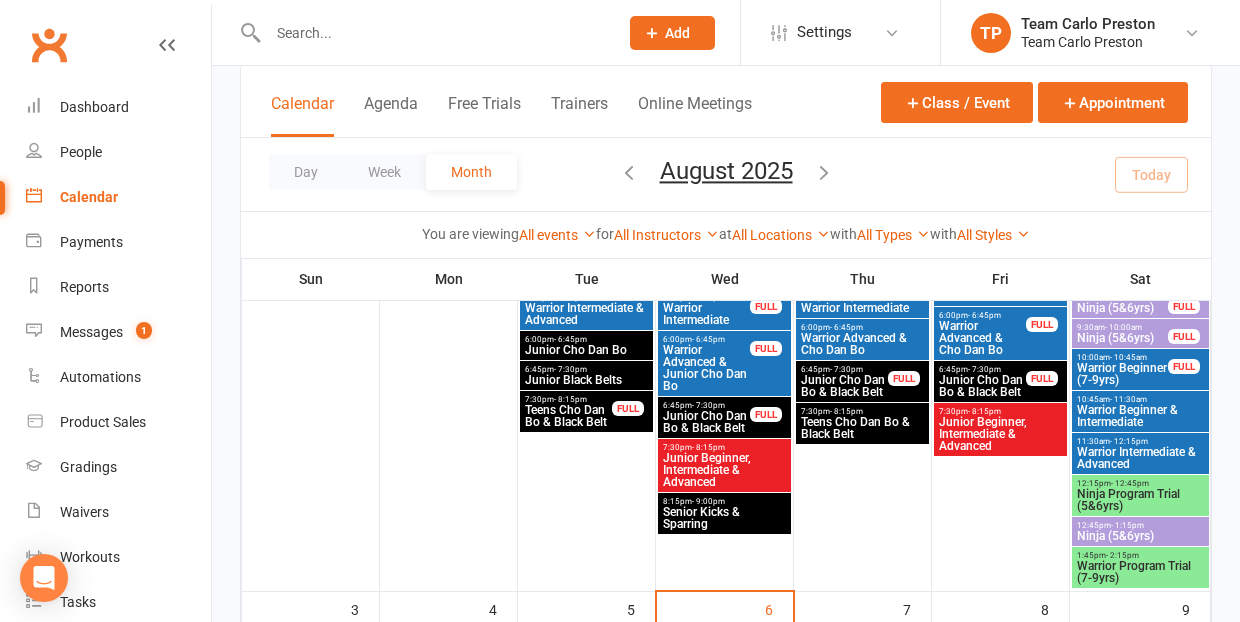 click on "Junior Cho Dan Bo & Black Belt" at bounding box center [706, 422] 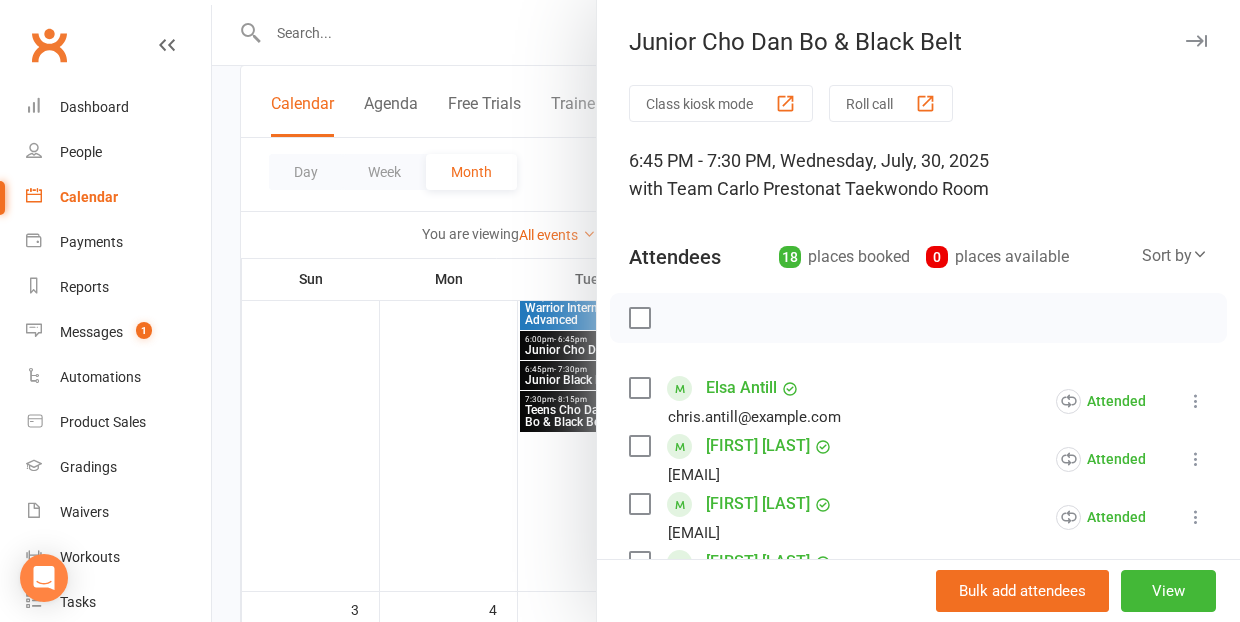 click at bounding box center (726, 311) 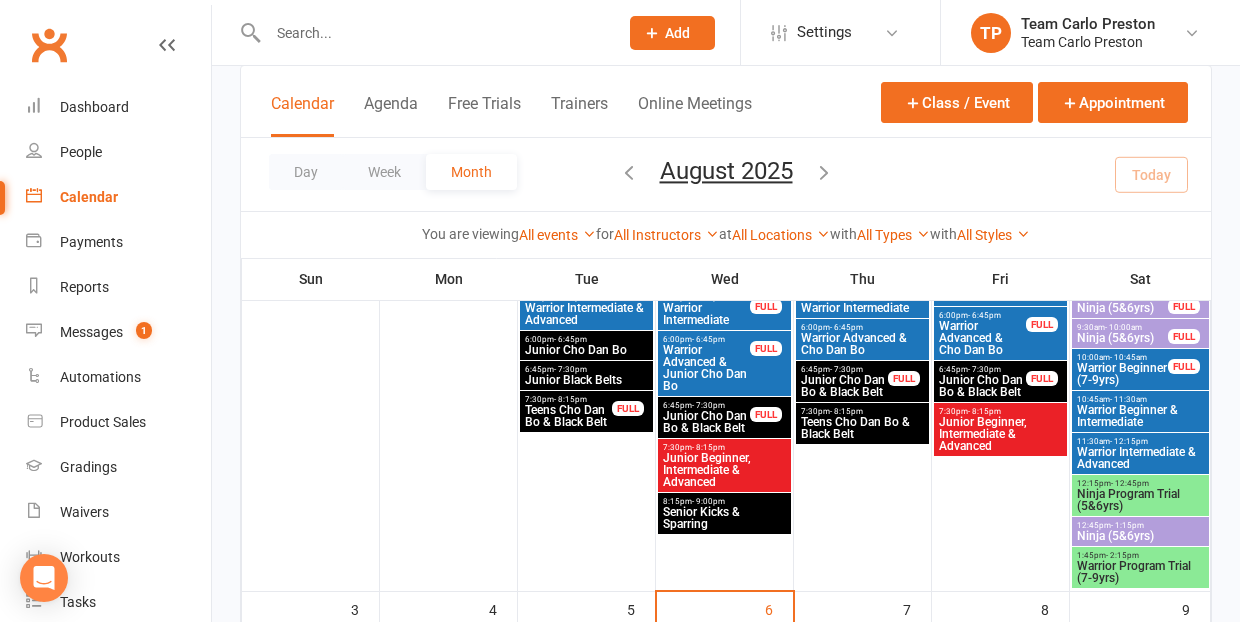 click on "Warrior Advanced & Junior Cho Dan Bo" at bounding box center [706, 368] 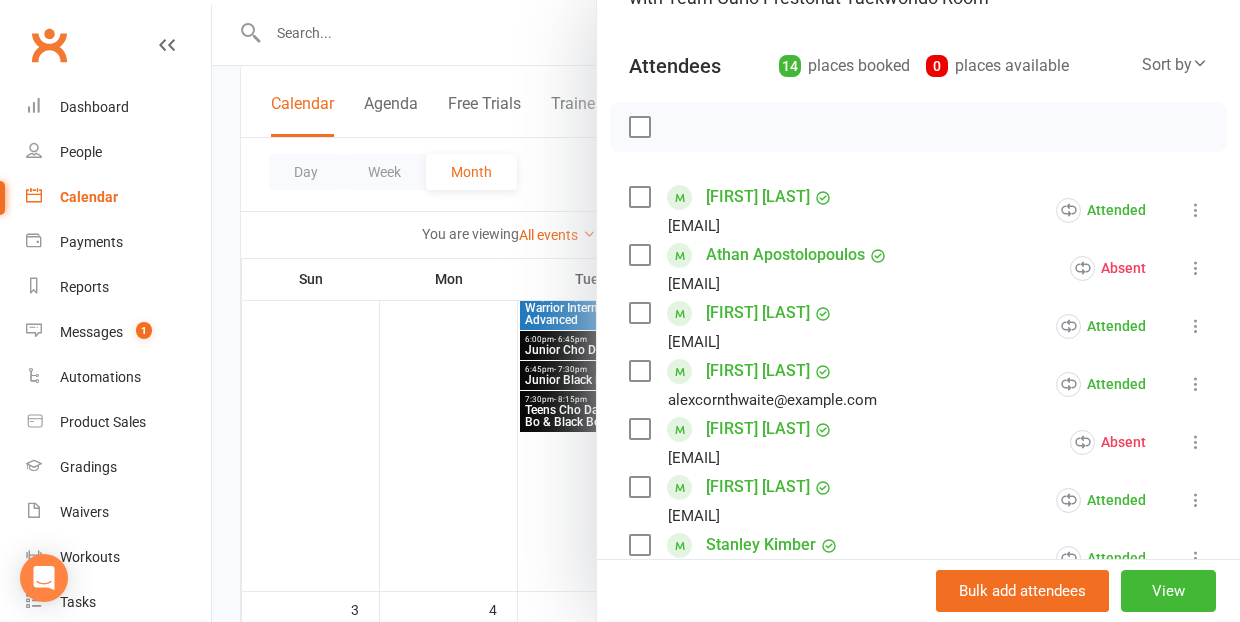 scroll, scrollTop: 197, scrollLeft: 0, axis: vertical 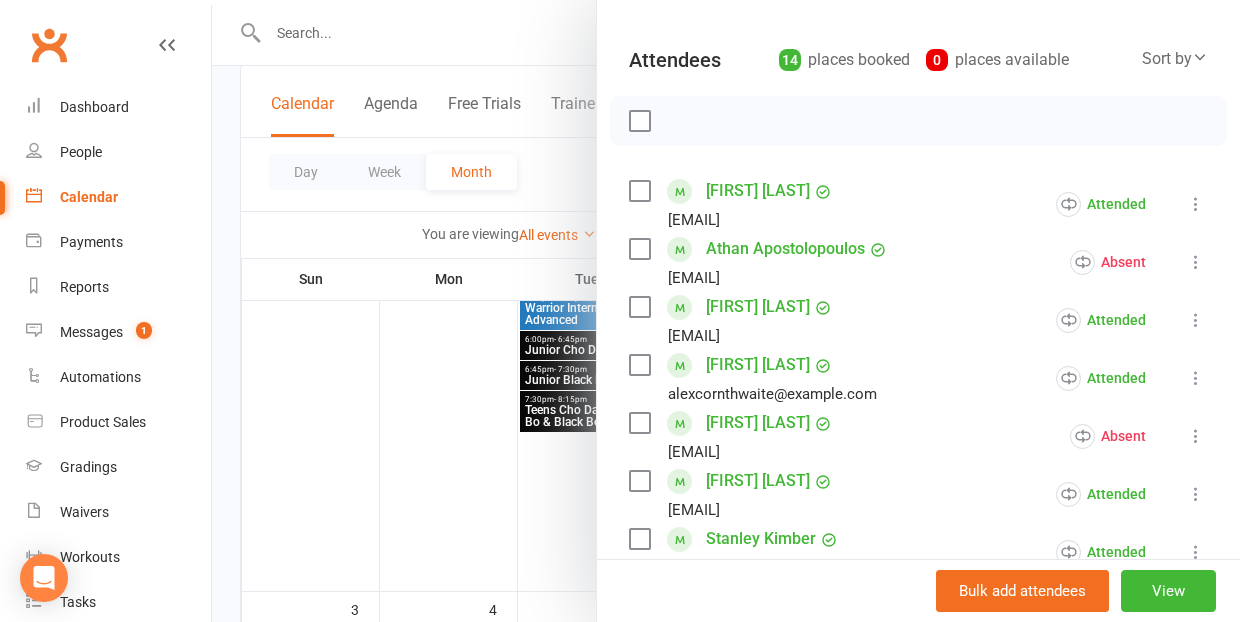click at bounding box center (726, 311) 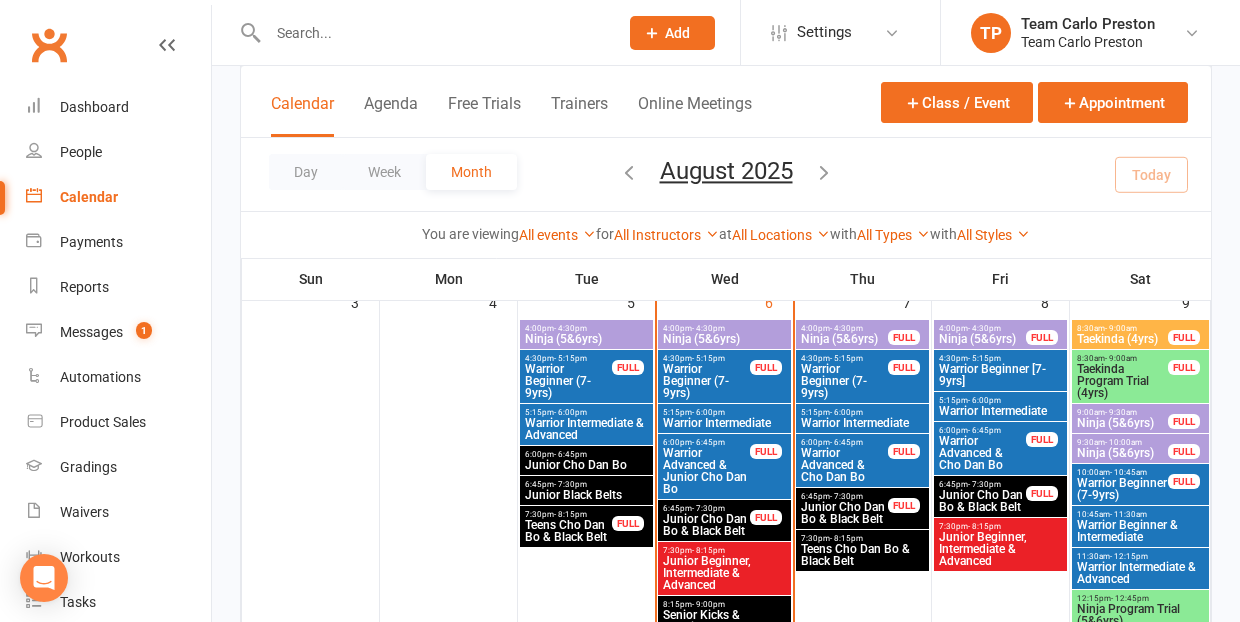 scroll, scrollTop: 596, scrollLeft: 0, axis: vertical 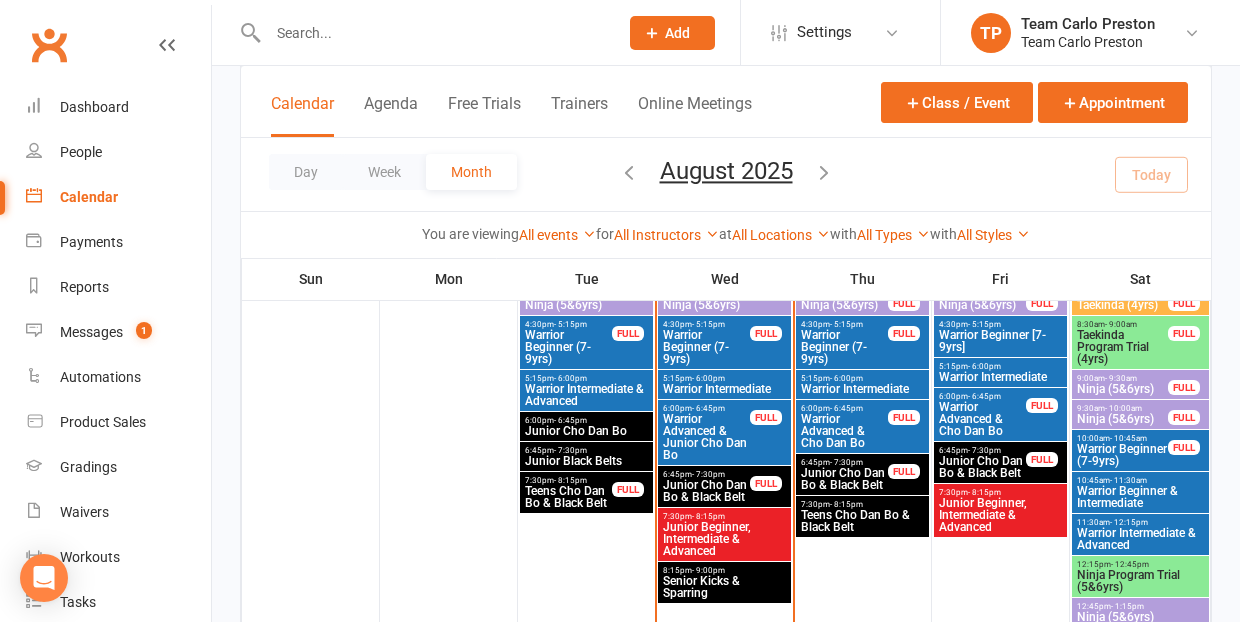 click on "Warrior Advanced & Junior Cho Dan Bo" at bounding box center (706, 437) 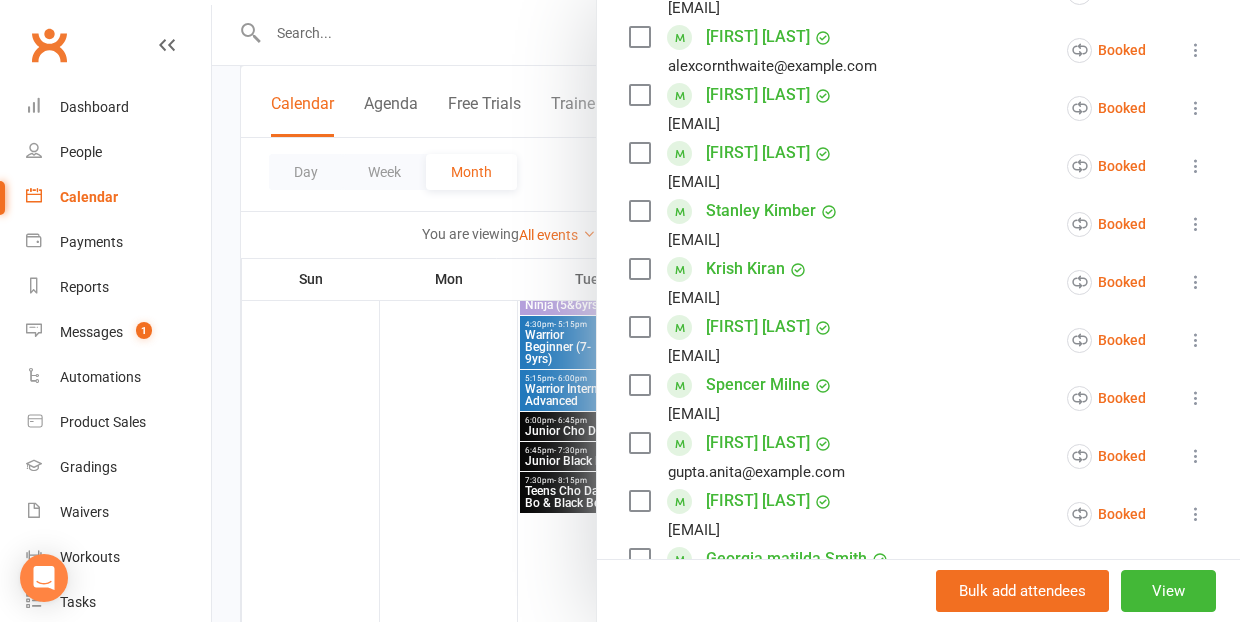 scroll, scrollTop: 524, scrollLeft: 0, axis: vertical 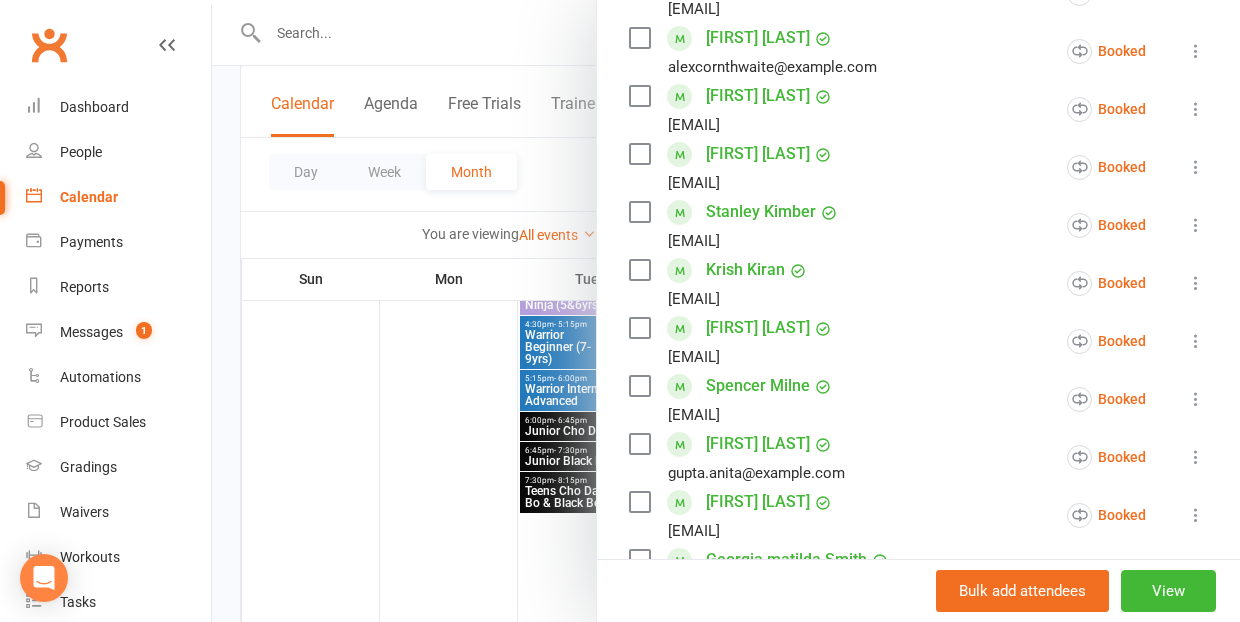 click at bounding box center [726, 311] 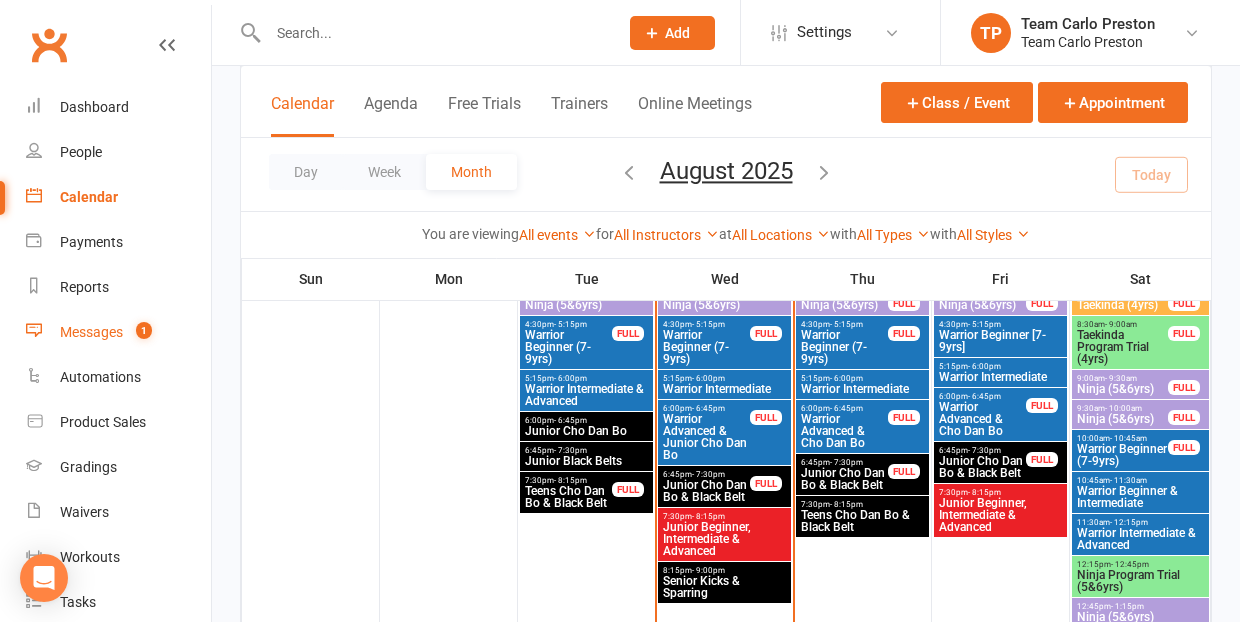 click on "Messages" at bounding box center (91, 332) 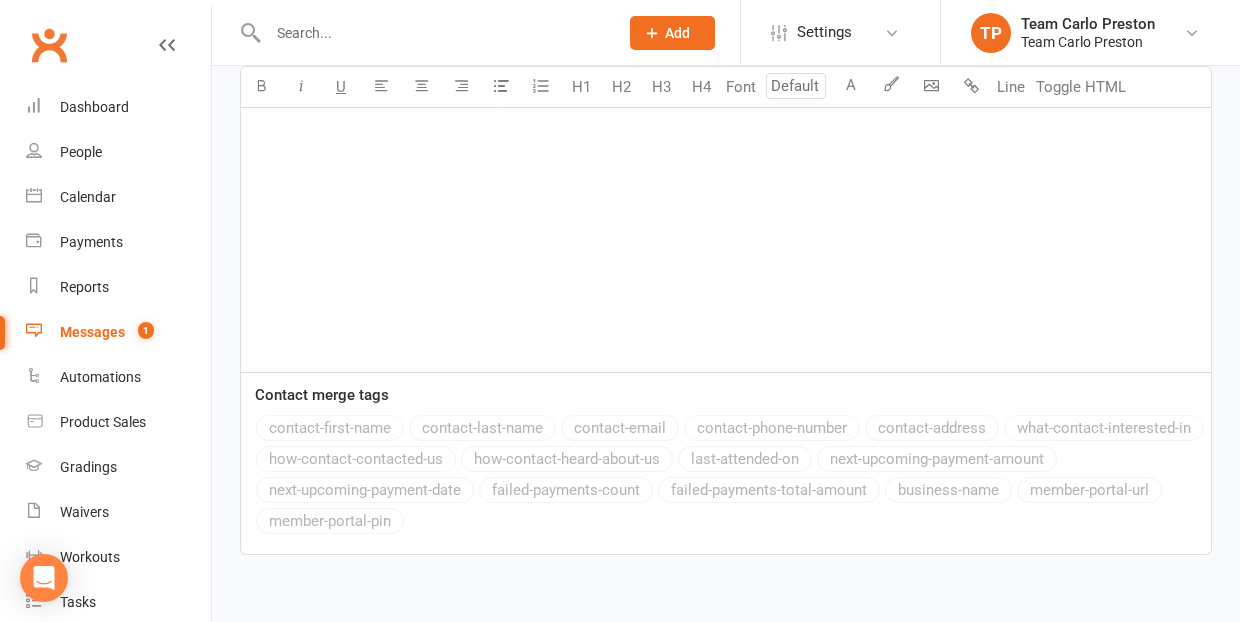 scroll, scrollTop: 0, scrollLeft: 0, axis: both 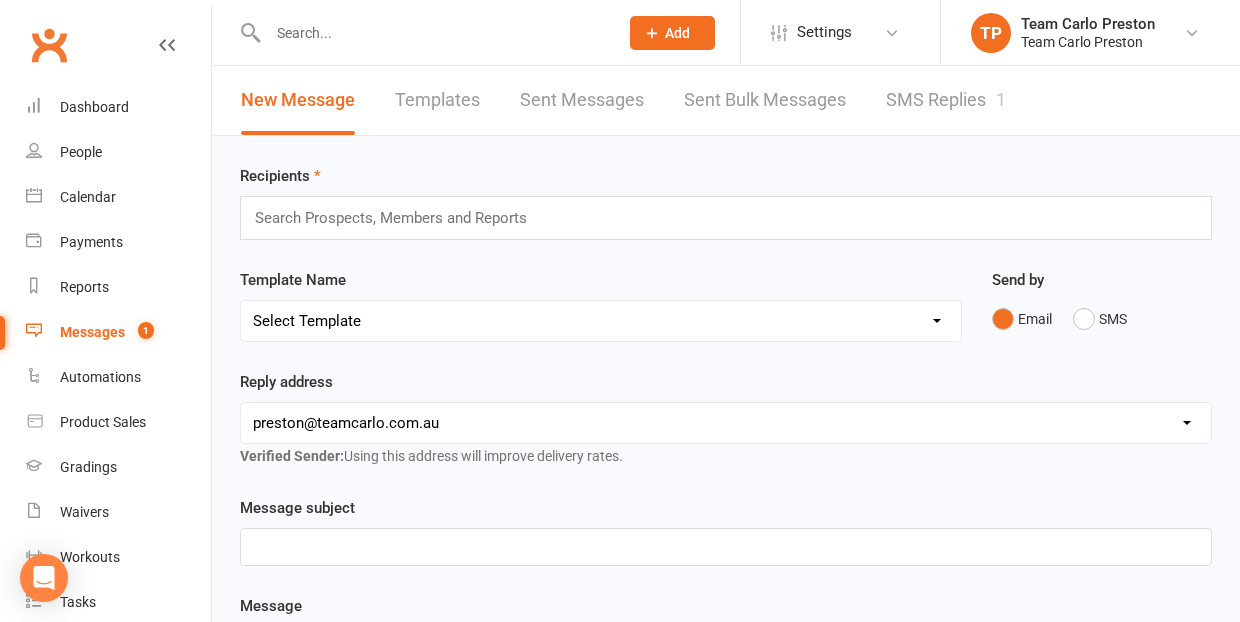 click on "SMS Replies  1" at bounding box center (946, 100) 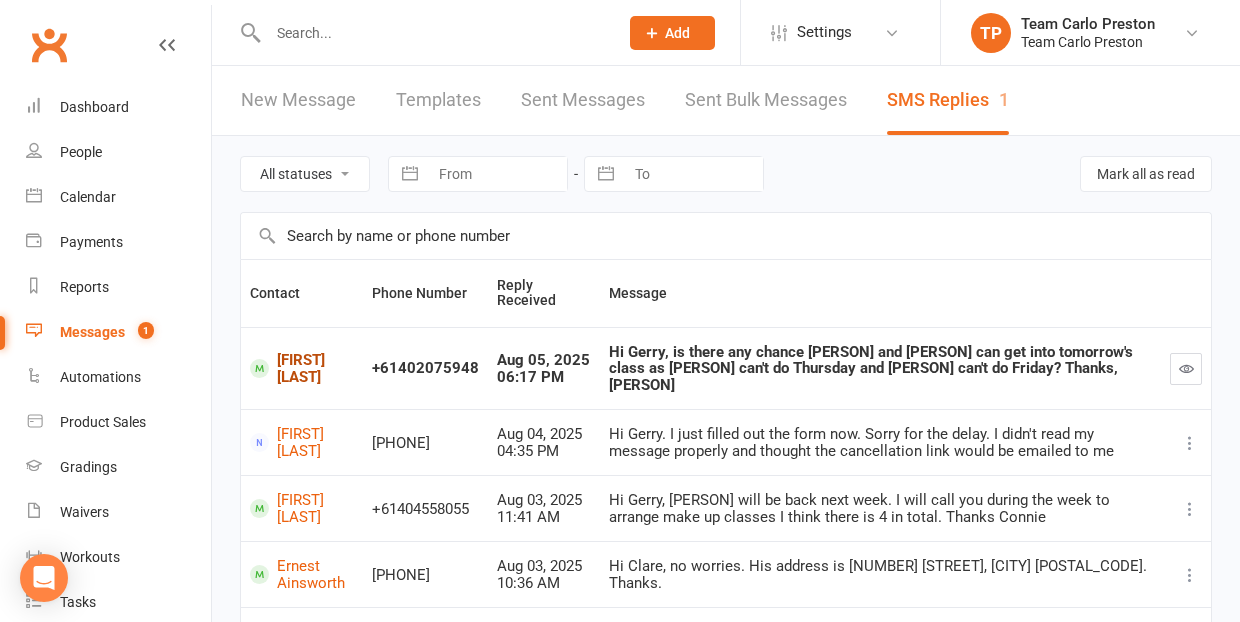 click on "[FIRST] [LAST]" at bounding box center [302, 368] 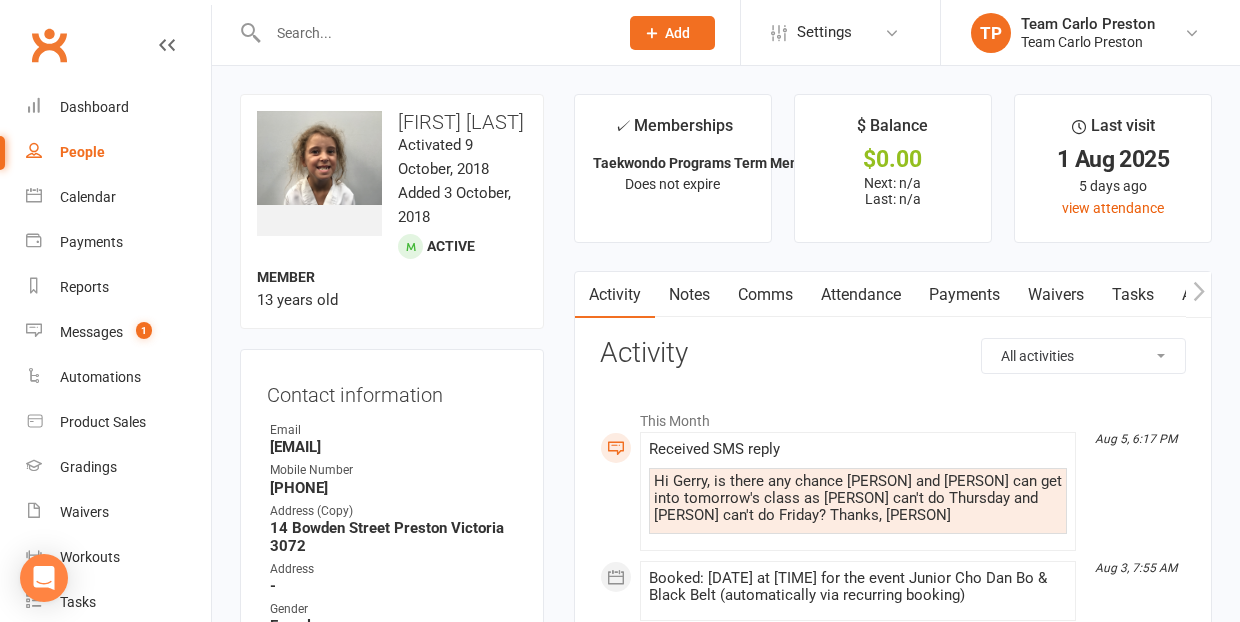 click on "Notes" at bounding box center [689, 295] 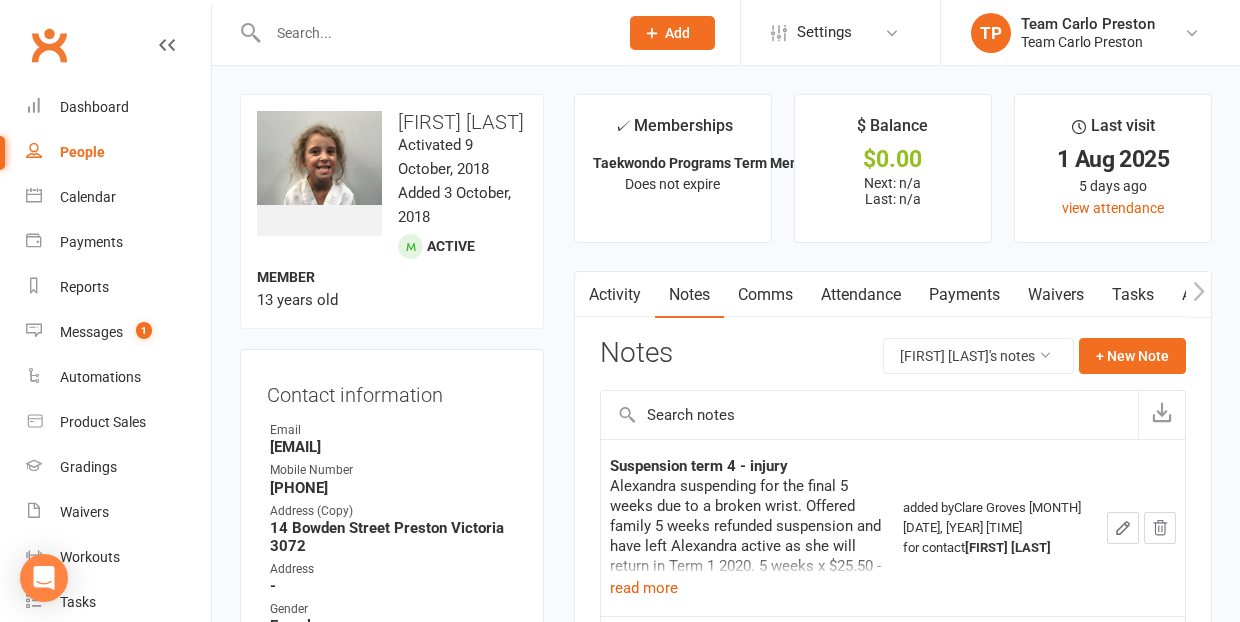 click on "Comms" at bounding box center (765, 295) 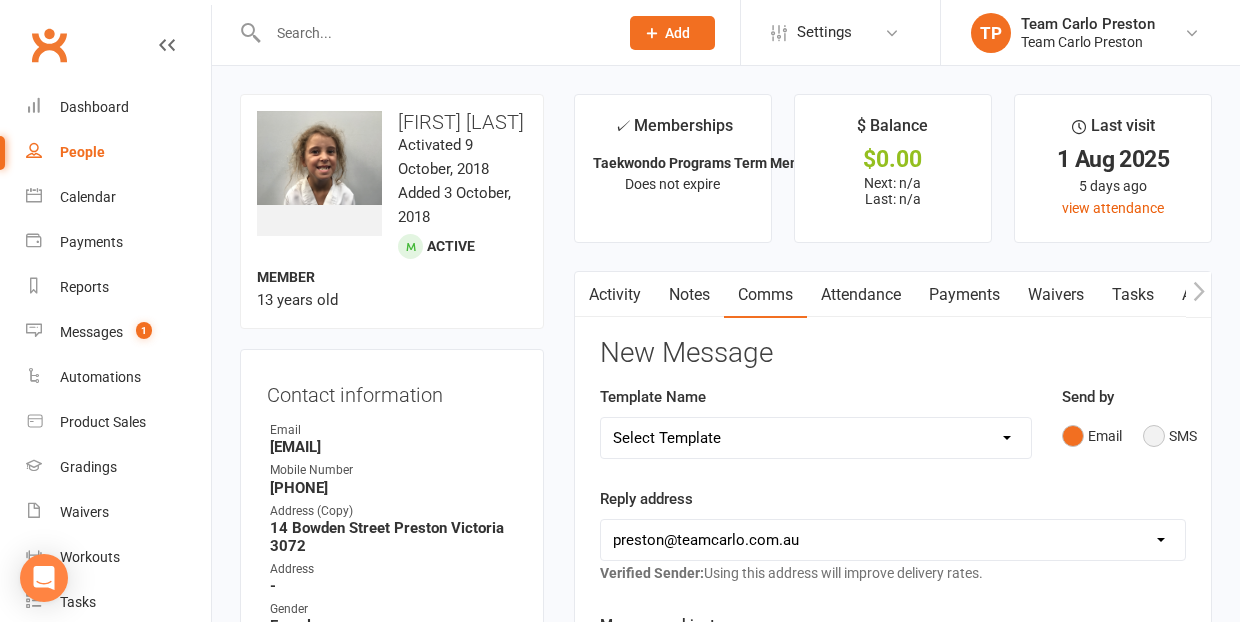 click on "SMS" at bounding box center [1170, 436] 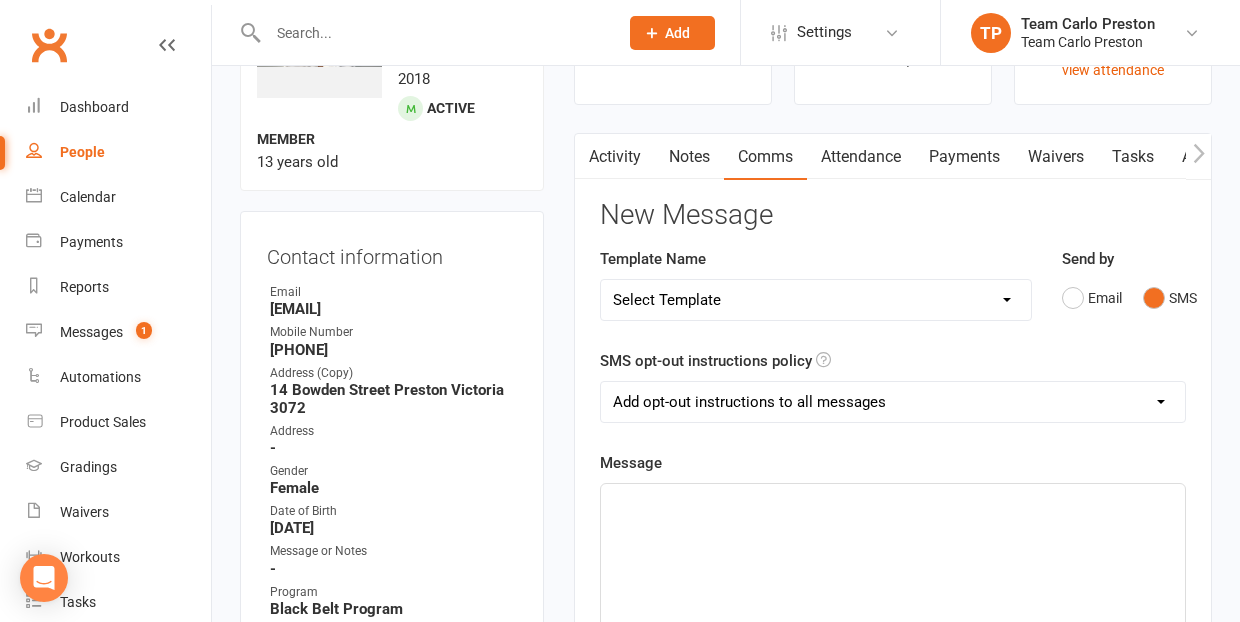 scroll, scrollTop: 148, scrollLeft: 0, axis: vertical 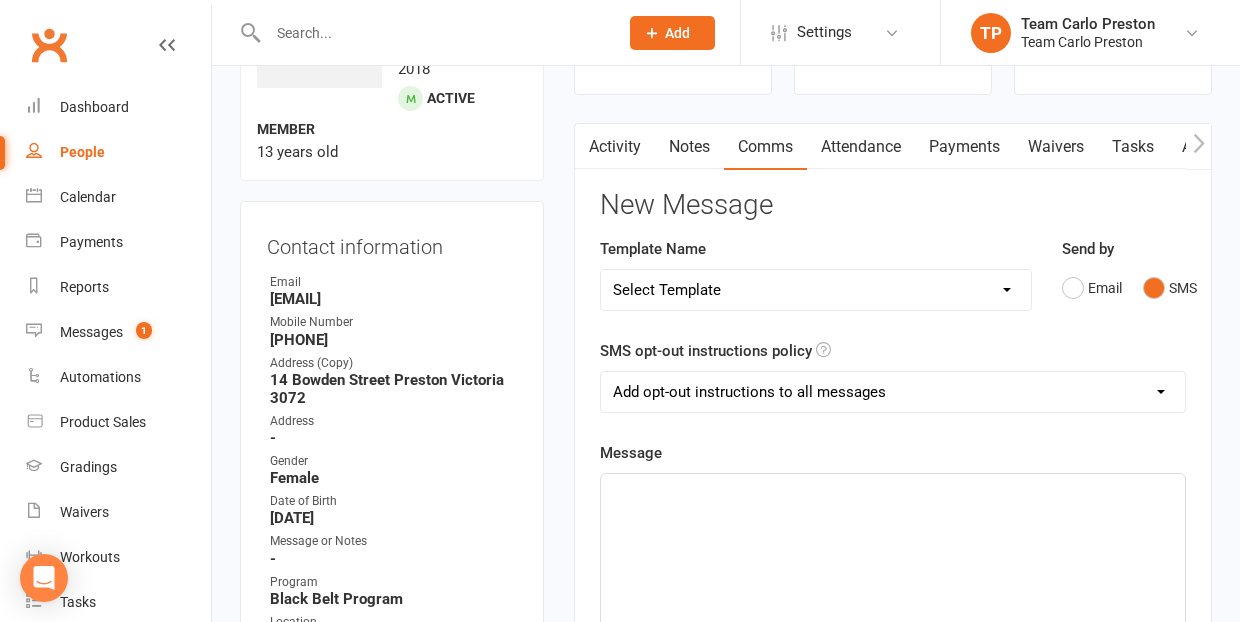 click on "﻿" 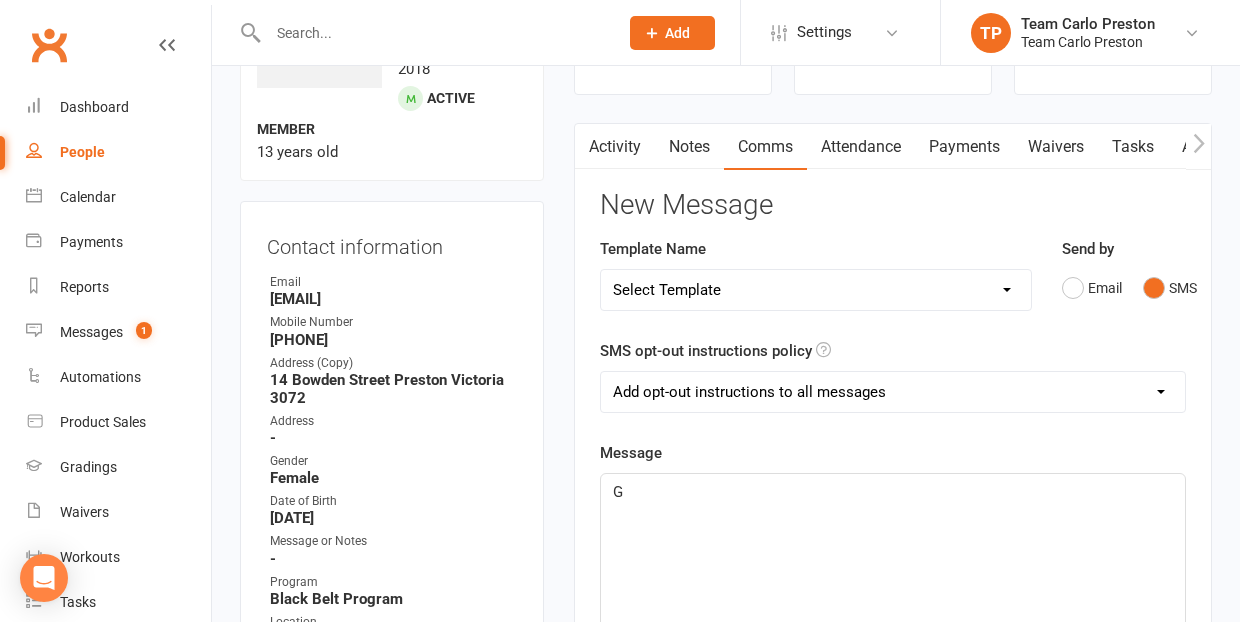 type 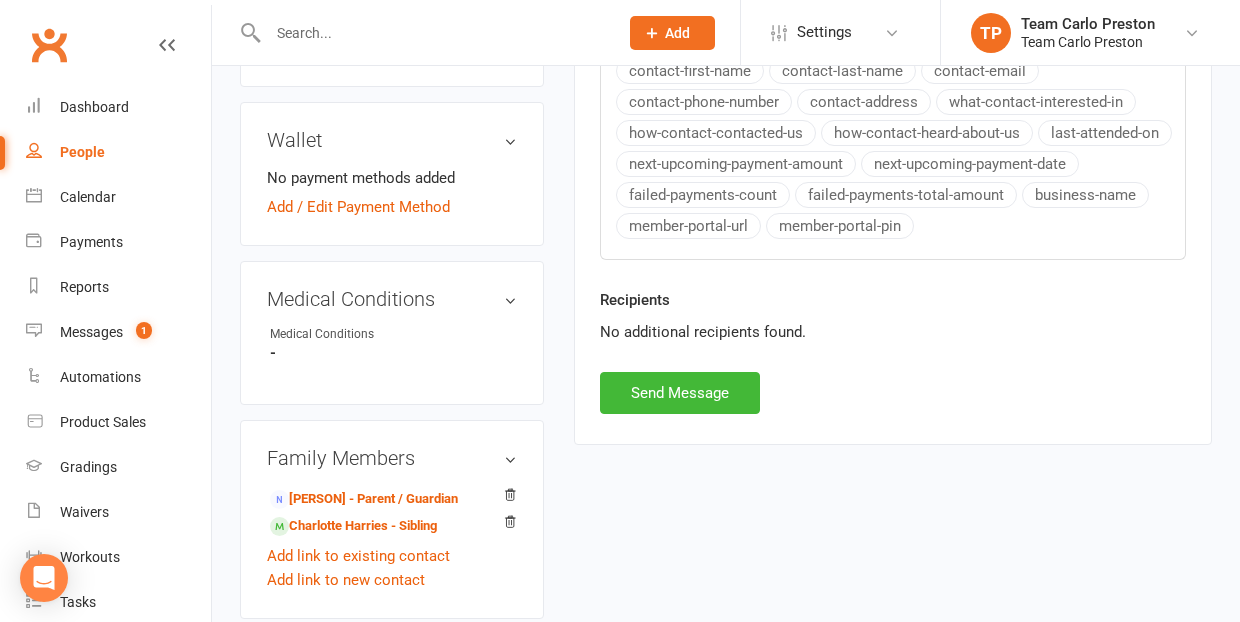 scroll, scrollTop: 986, scrollLeft: 0, axis: vertical 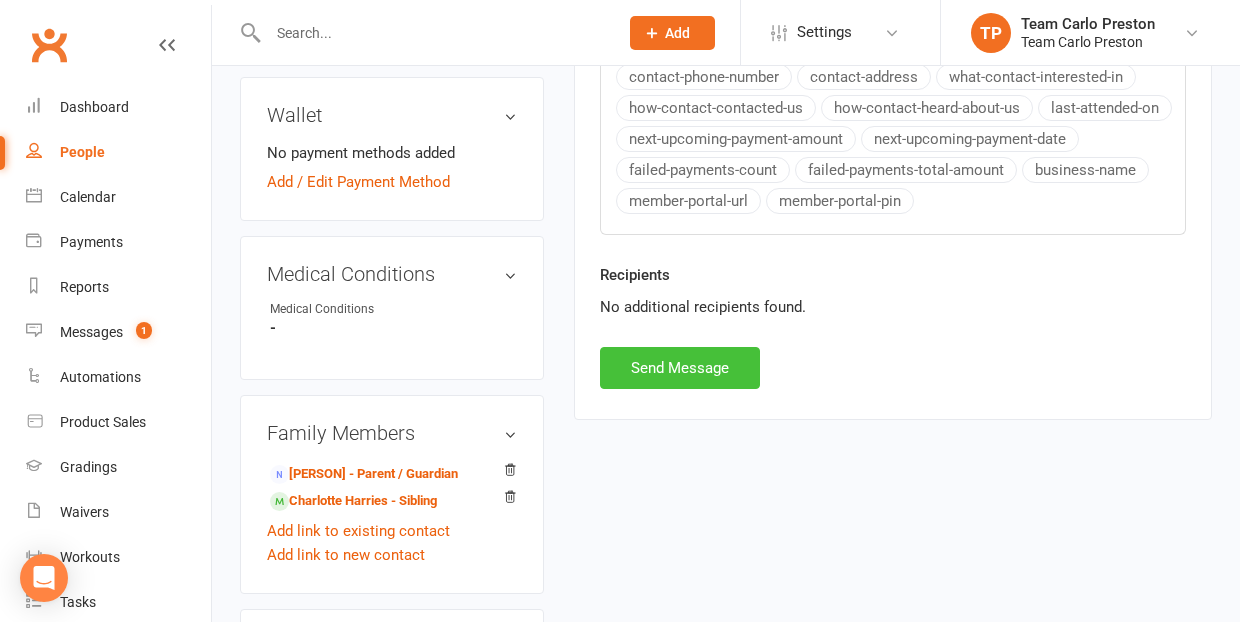 click on "Send Message" at bounding box center (680, 368) 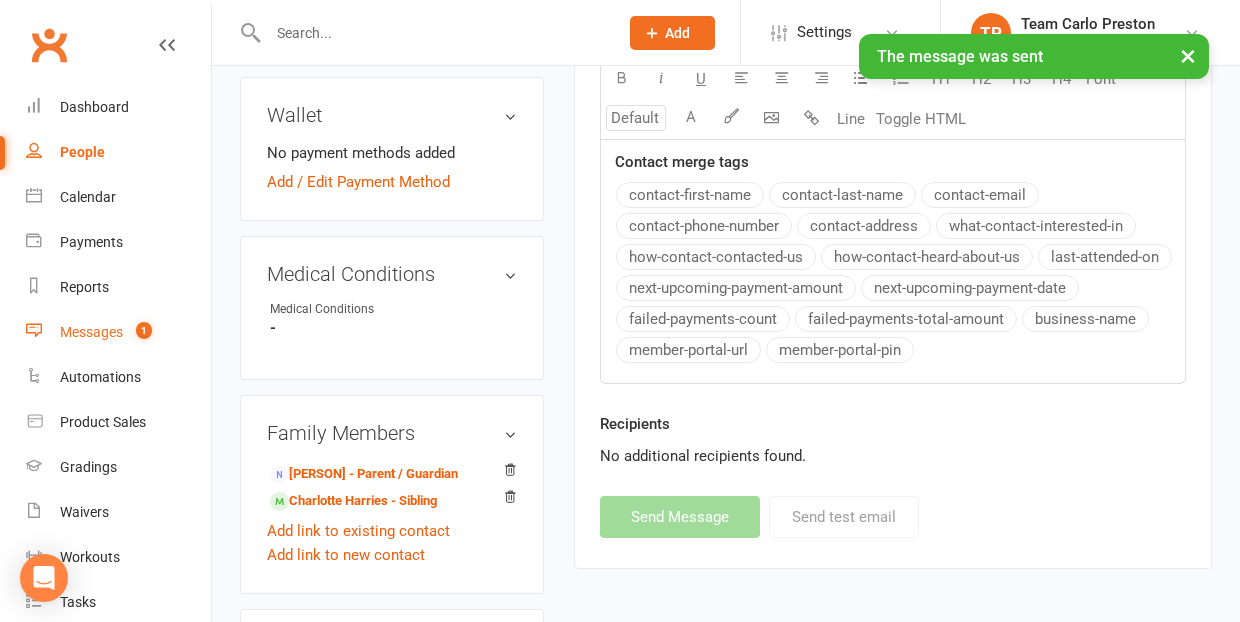 click on "Messages" at bounding box center (91, 332) 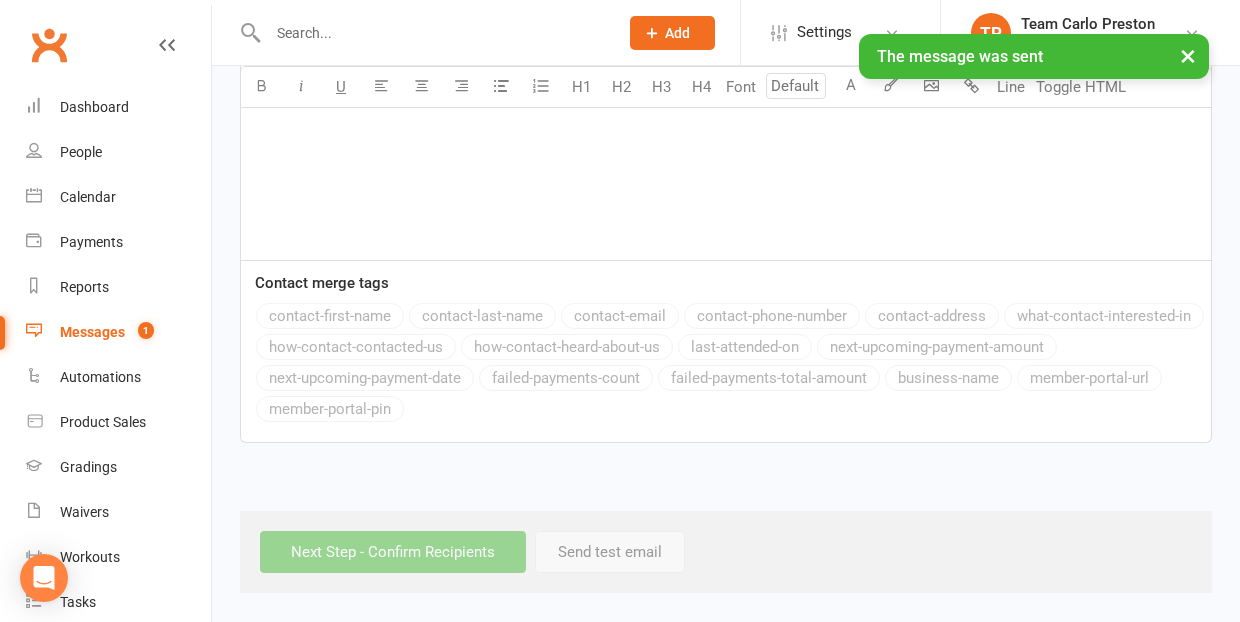 scroll, scrollTop: 0, scrollLeft: 0, axis: both 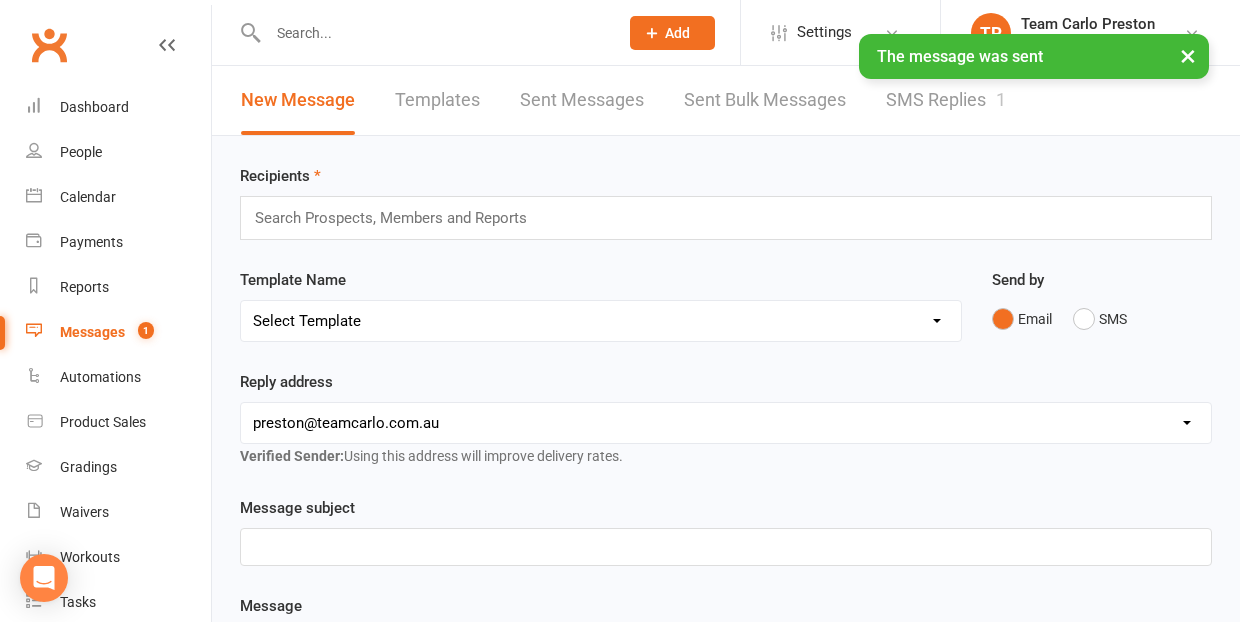 click on "SMS Replies  1" at bounding box center (946, 100) 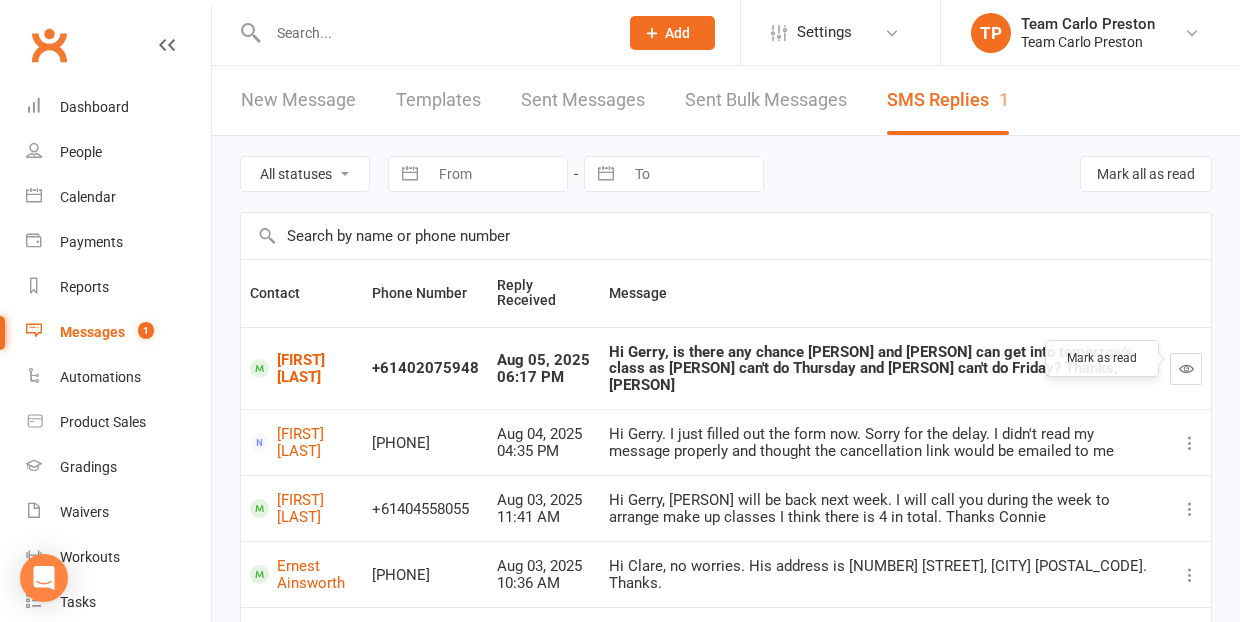 click at bounding box center (1186, 368) 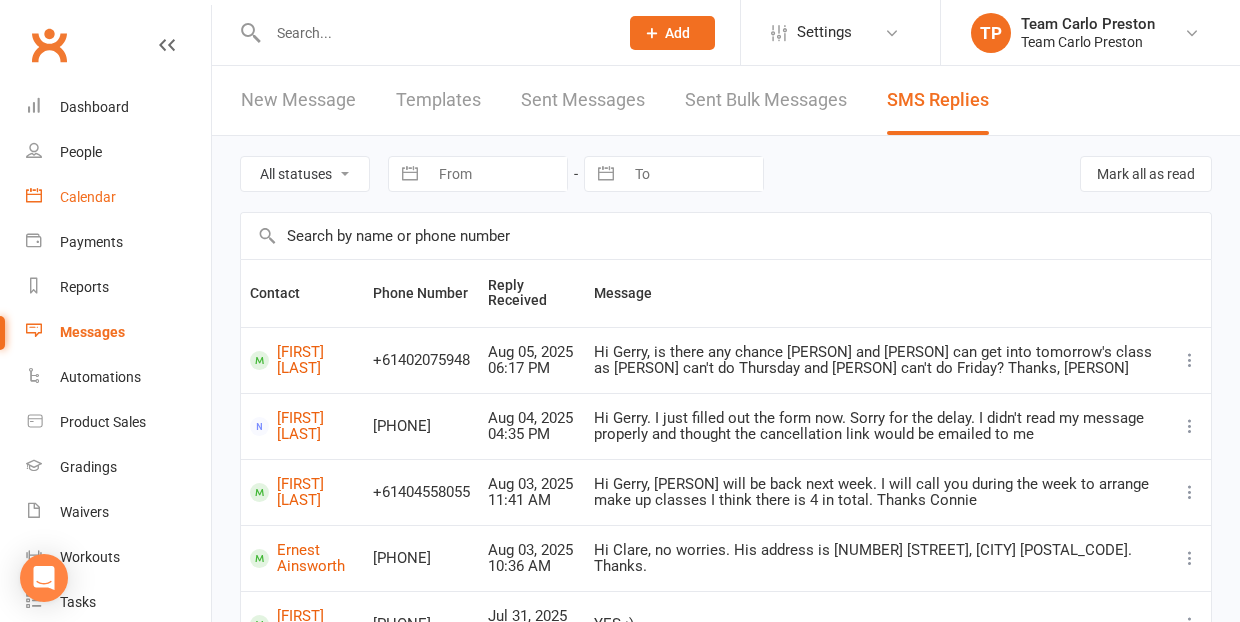 click on "Calendar" at bounding box center [88, 197] 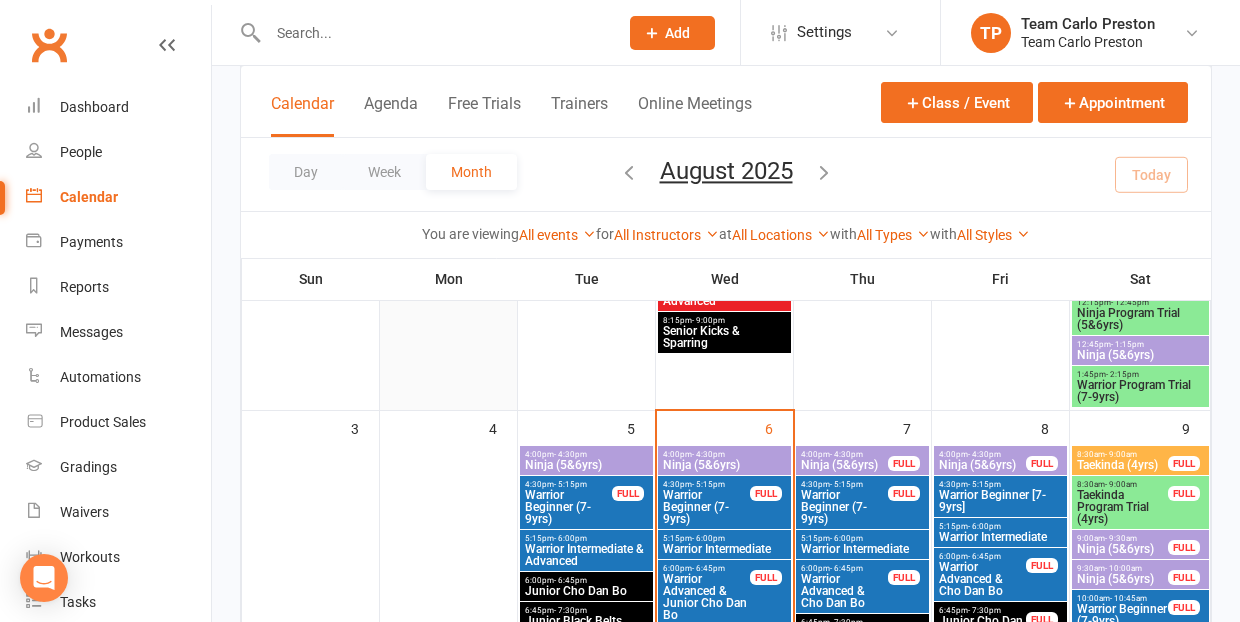 scroll, scrollTop: 439, scrollLeft: 0, axis: vertical 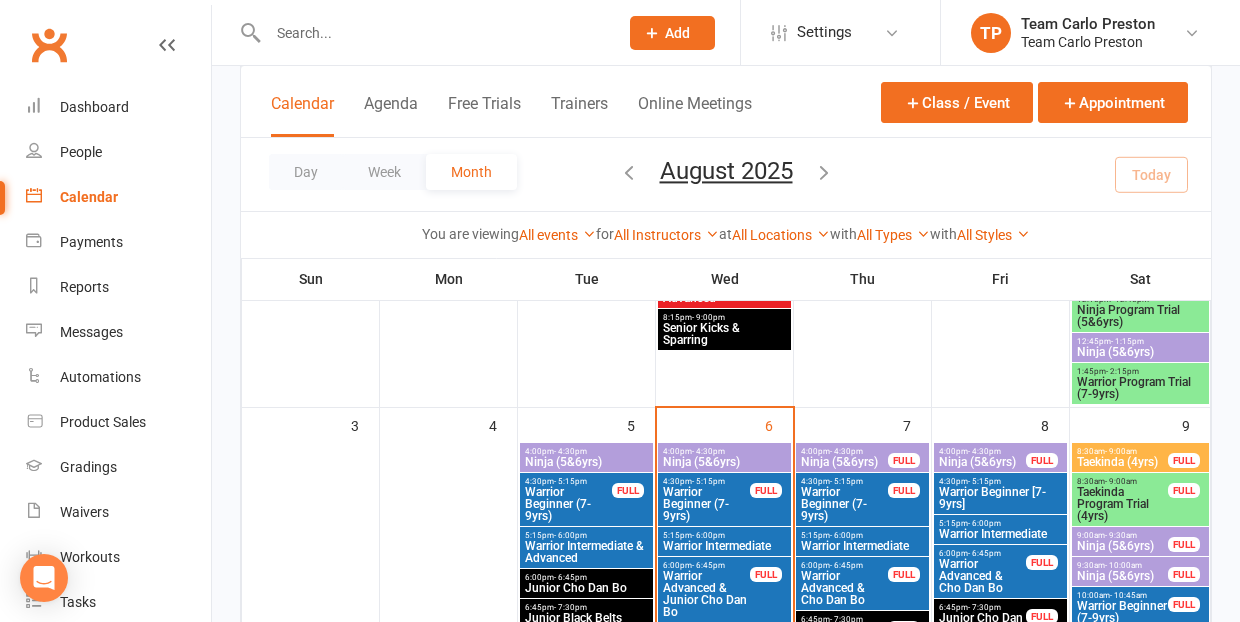 click on "Ninja (5&6yrs)" at bounding box center [724, 462] 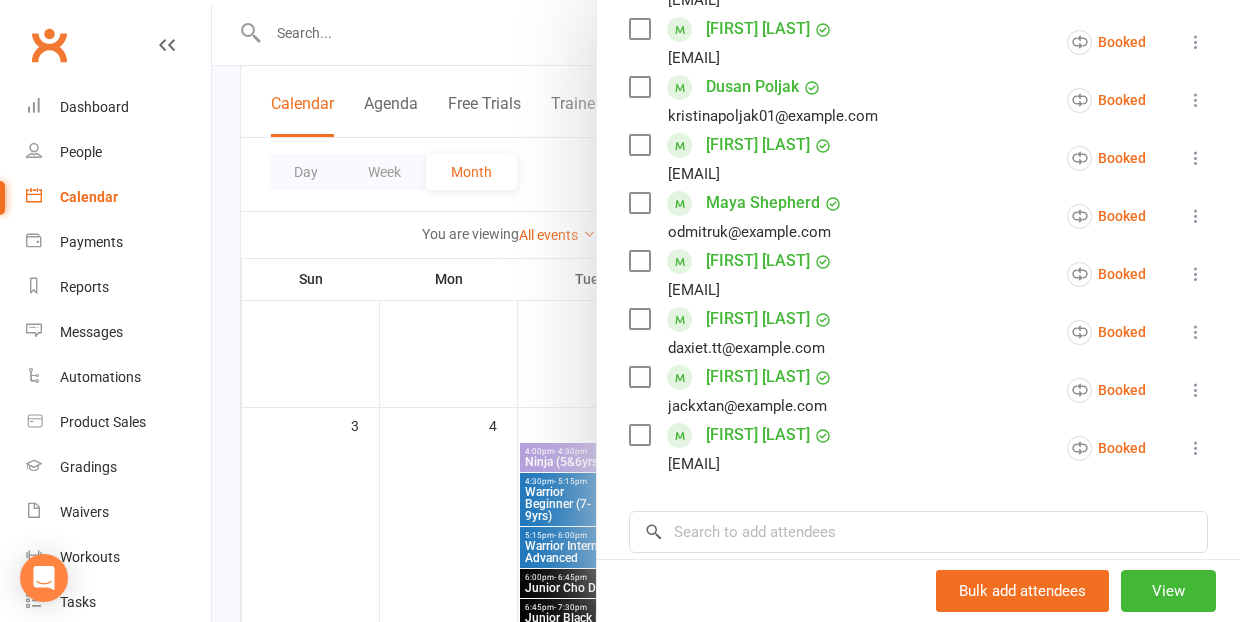 scroll, scrollTop: 708, scrollLeft: 0, axis: vertical 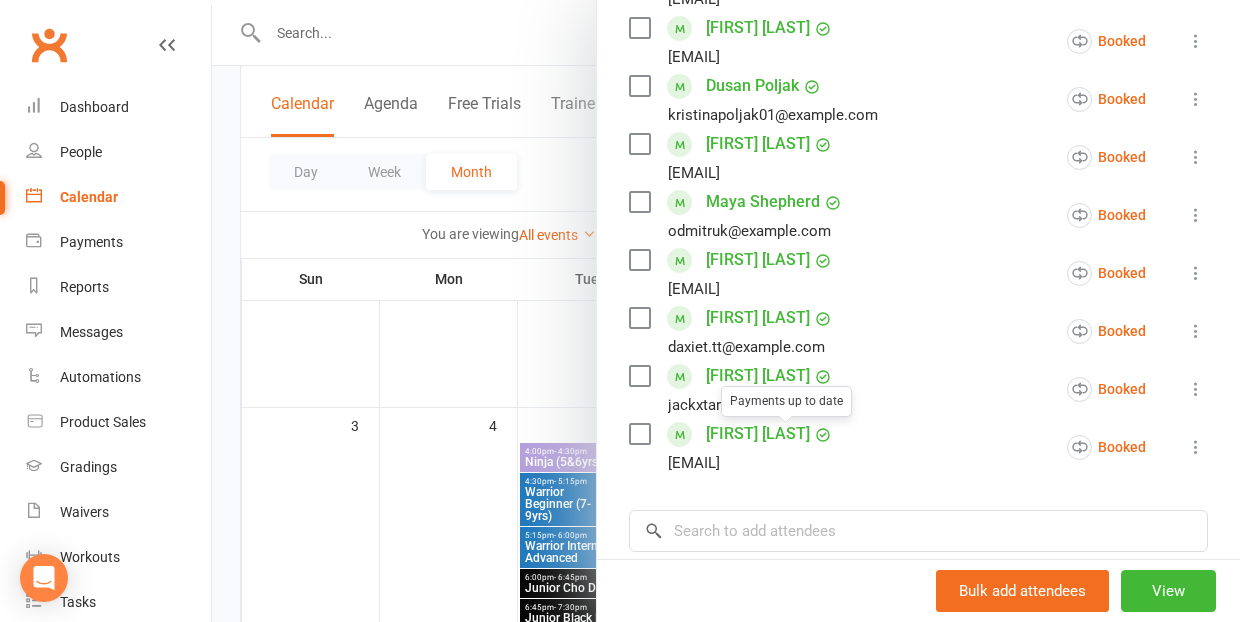 click at bounding box center (726, 311) 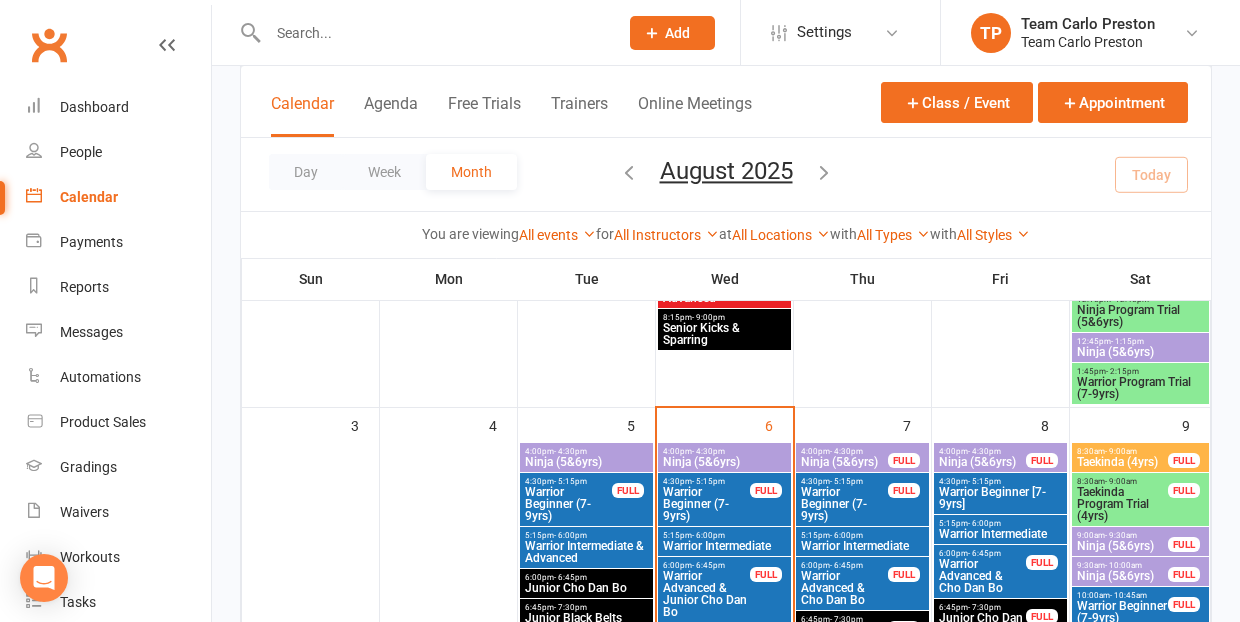 click on "Warrior Beginner (7-9yrs)" at bounding box center [706, 504] 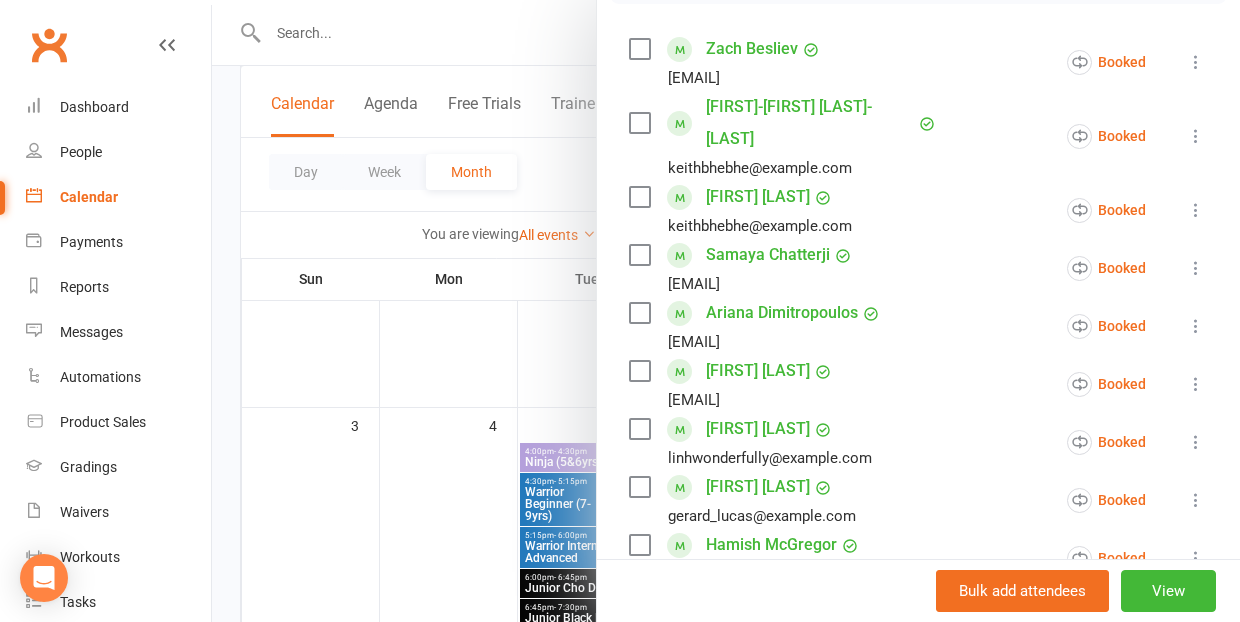 scroll, scrollTop: 417, scrollLeft: 0, axis: vertical 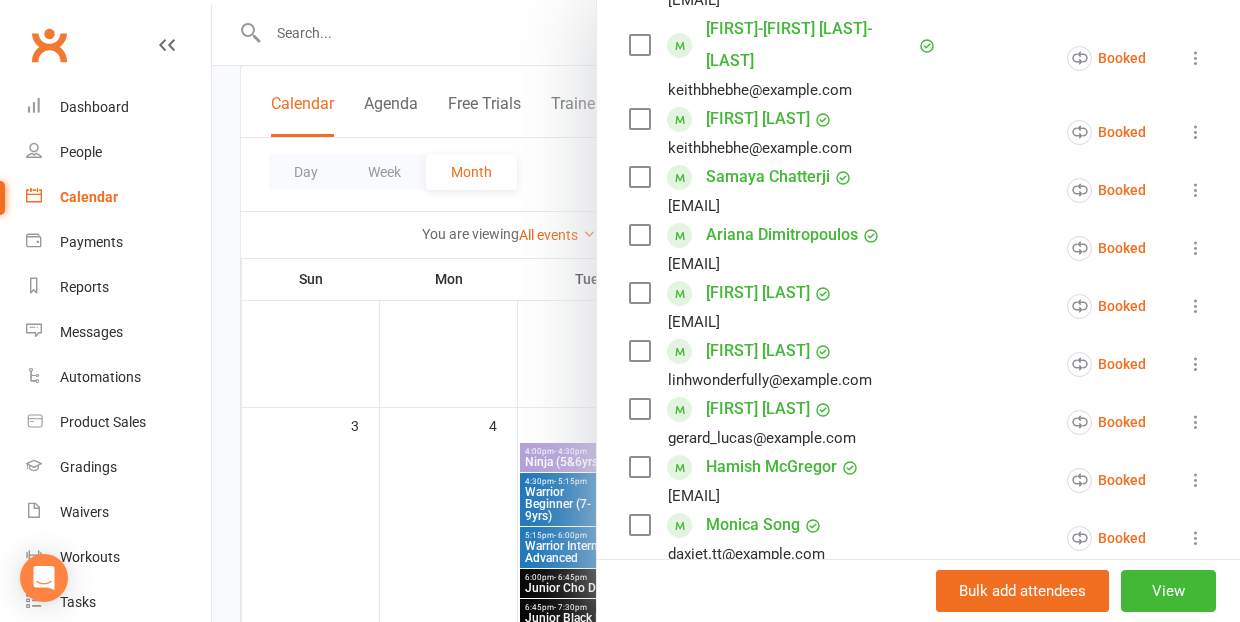 click at bounding box center [726, 311] 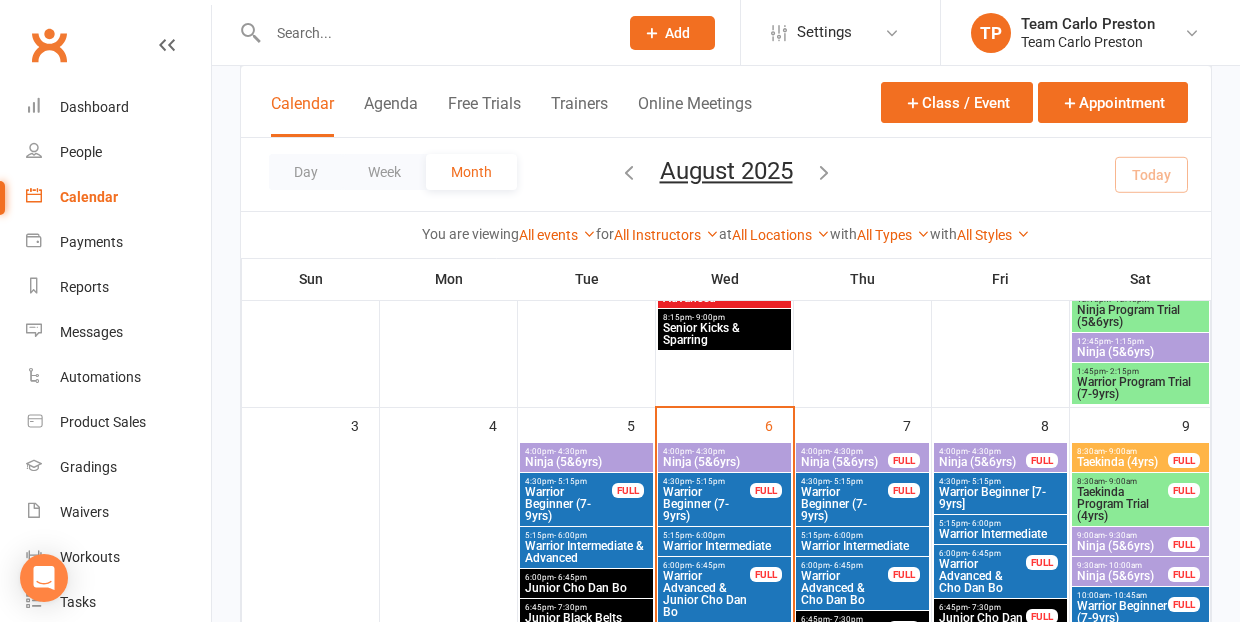 click on "Warrior Intermediate" at bounding box center [724, 546] 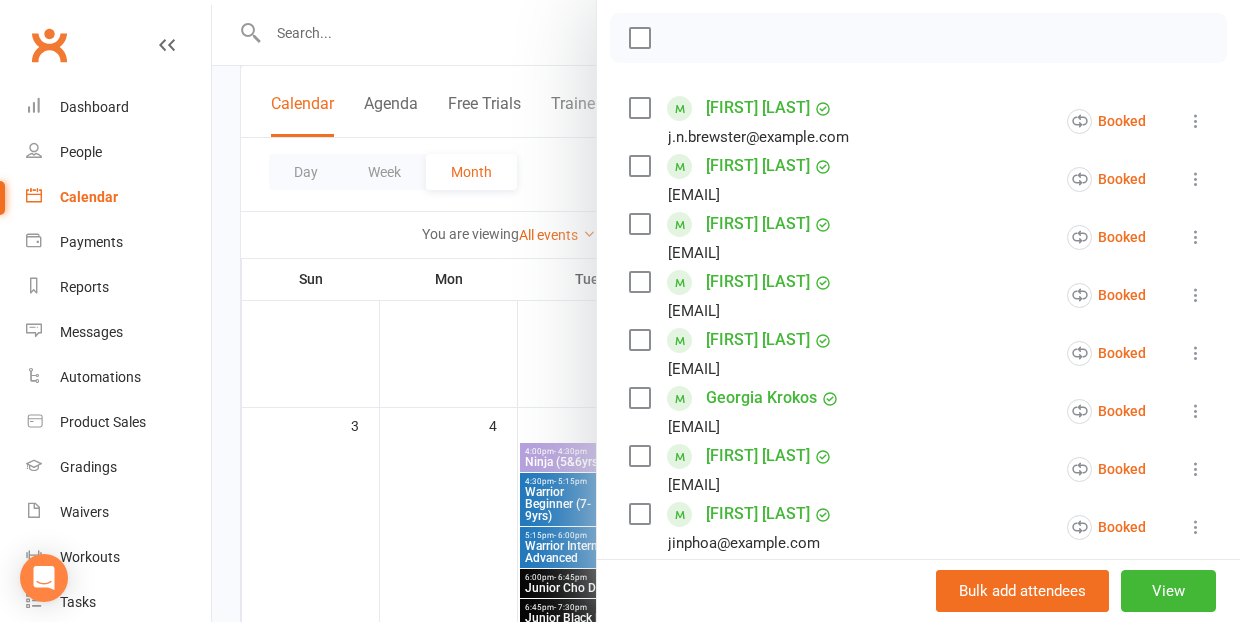 scroll, scrollTop: 282, scrollLeft: 0, axis: vertical 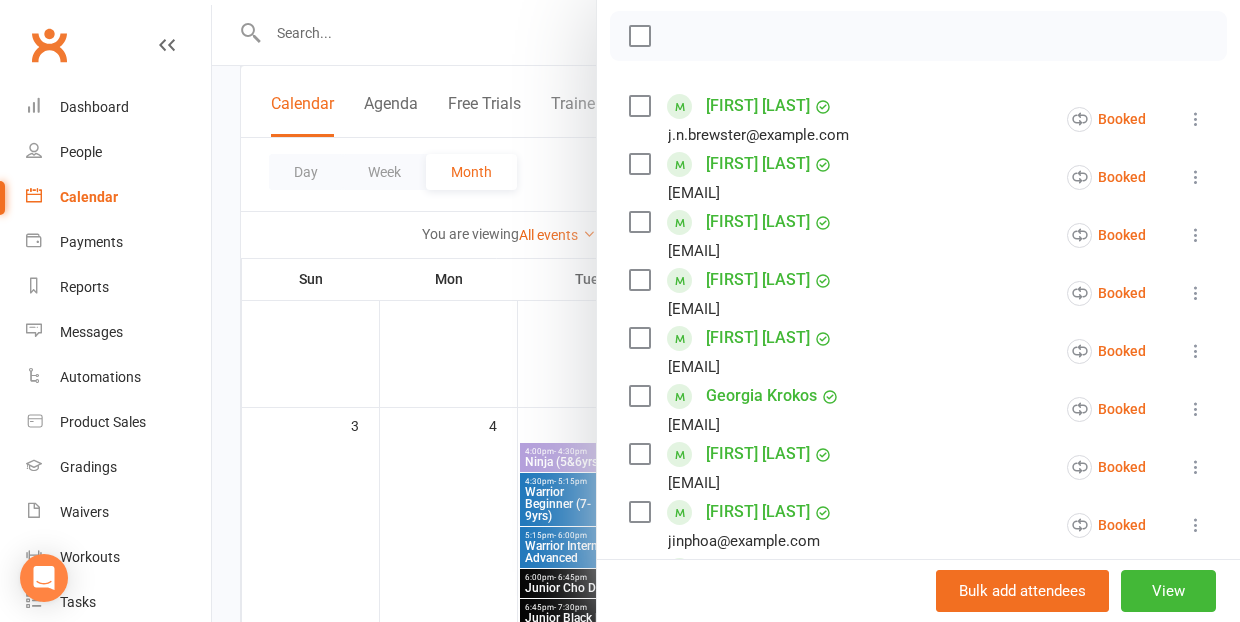 click at bounding box center [726, 311] 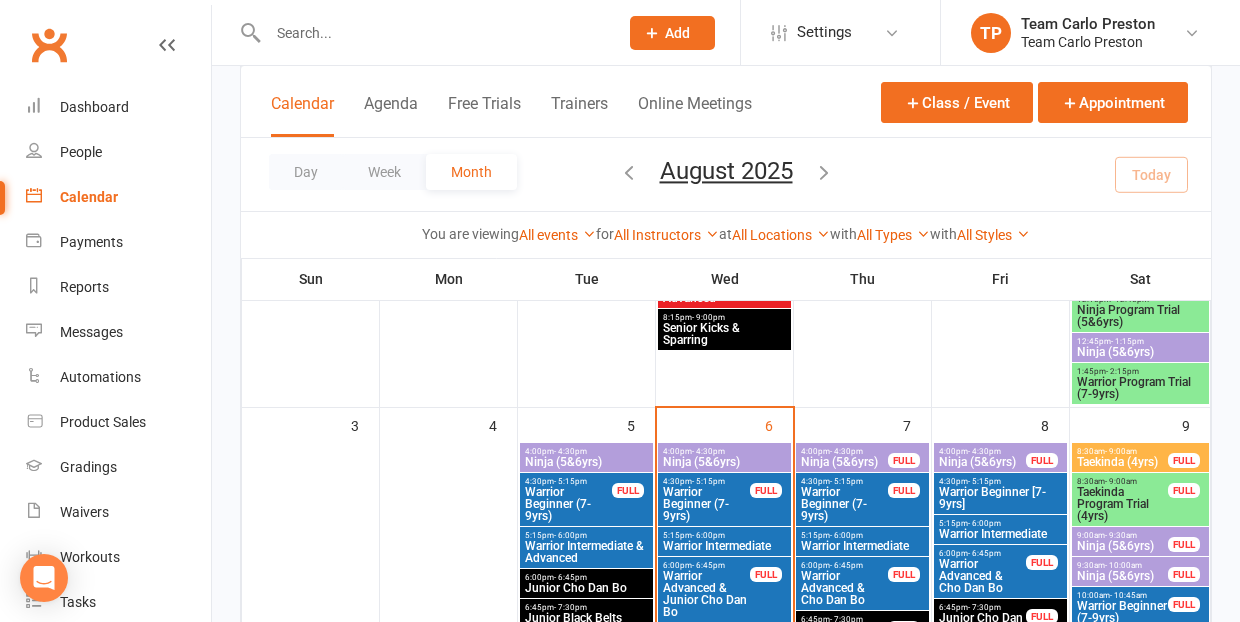 click on "Warrior Advanced & Junior Cho Dan Bo" at bounding box center [706, 594] 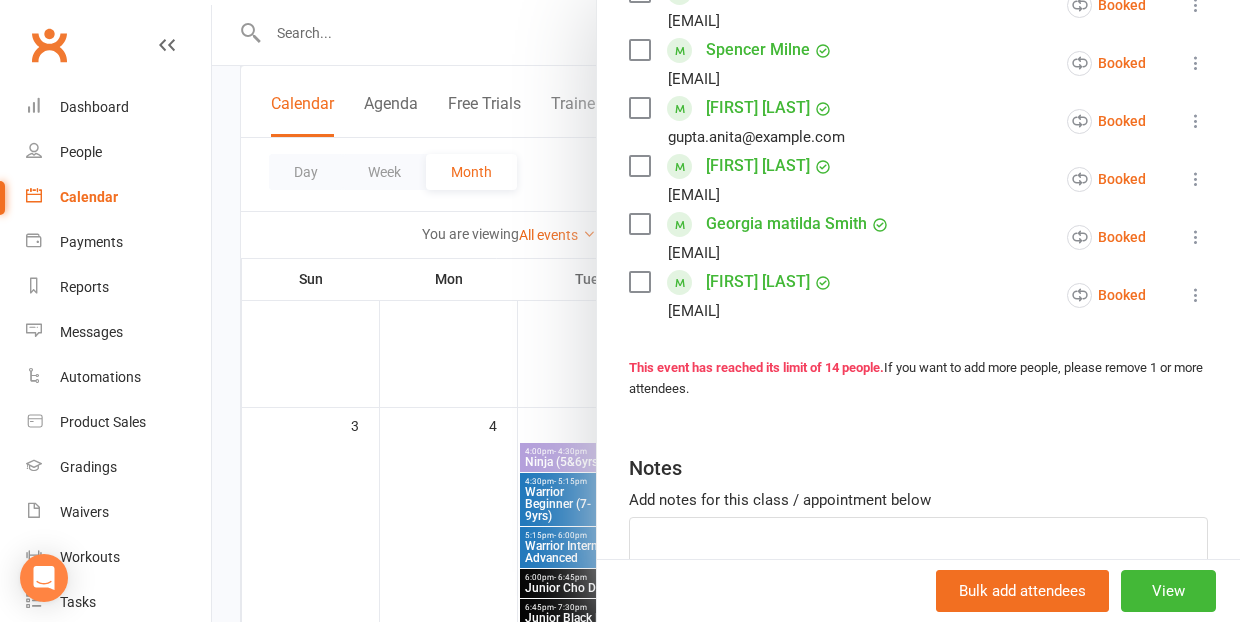 scroll, scrollTop: 870, scrollLeft: 0, axis: vertical 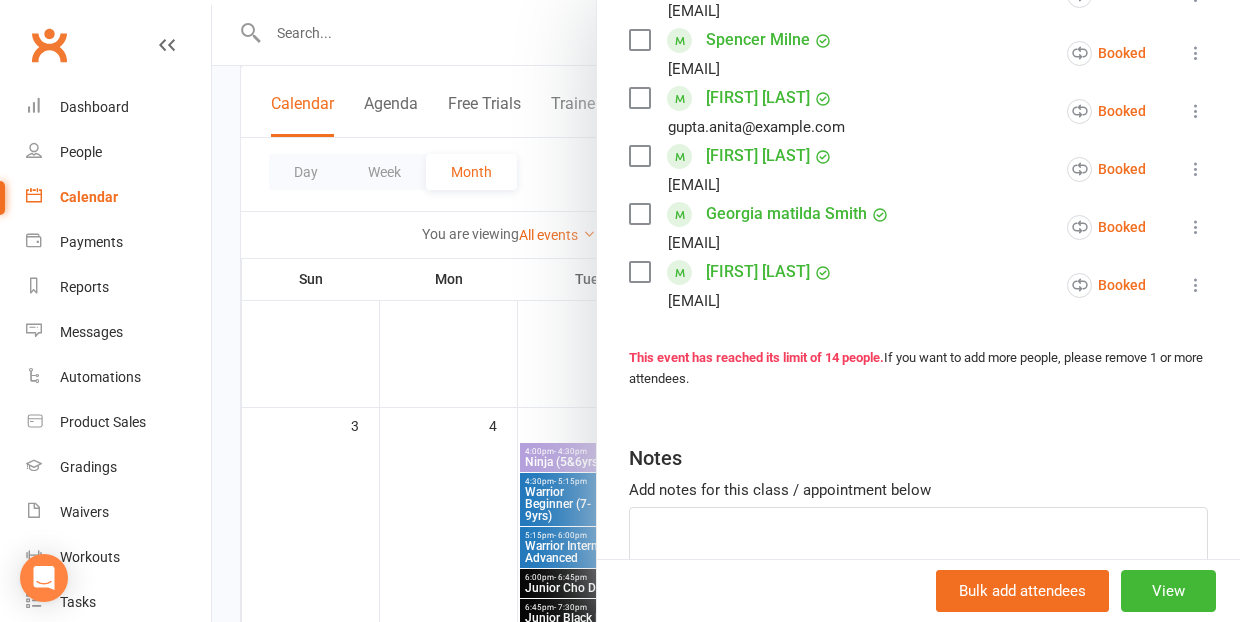 click at bounding box center (726, 311) 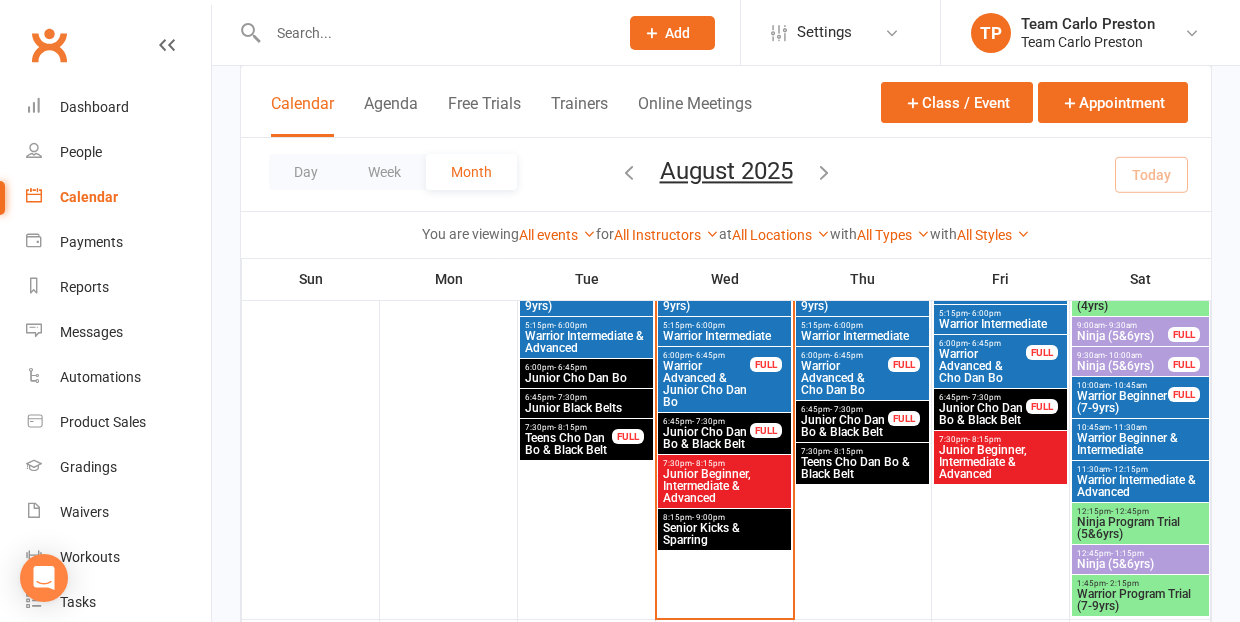 scroll, scrollTop: 671, scrollLeft: 0, axis: vertical 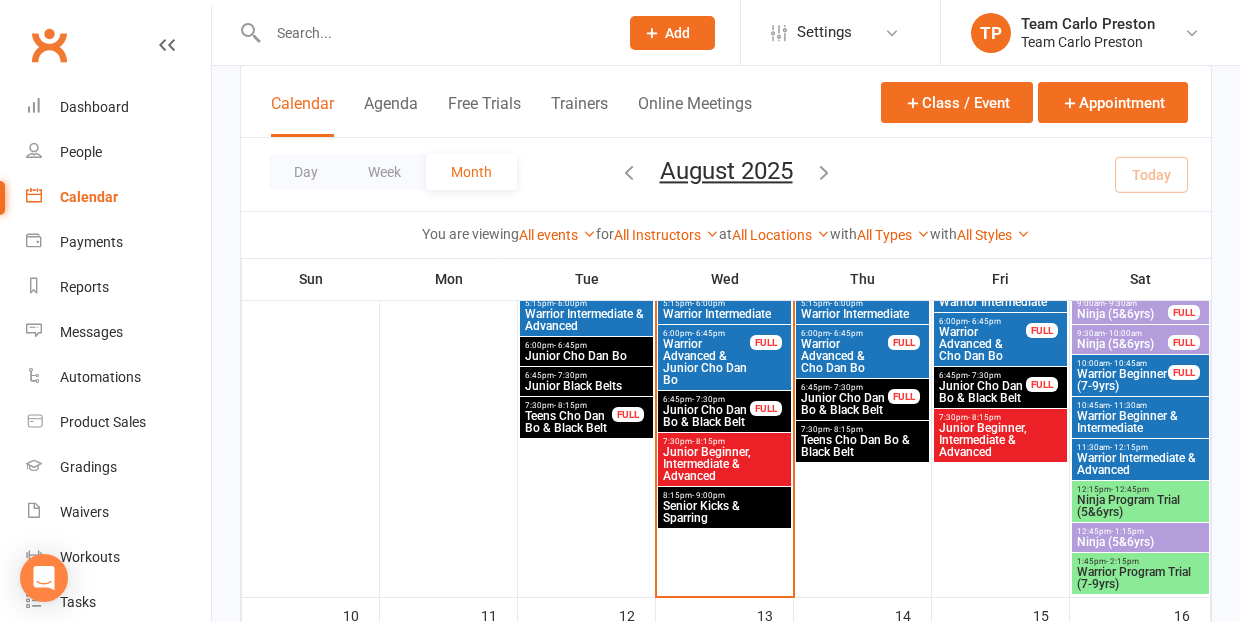 click on "Junior Cho Dan Bo & Black Belt" at bounding box center (706, 416) 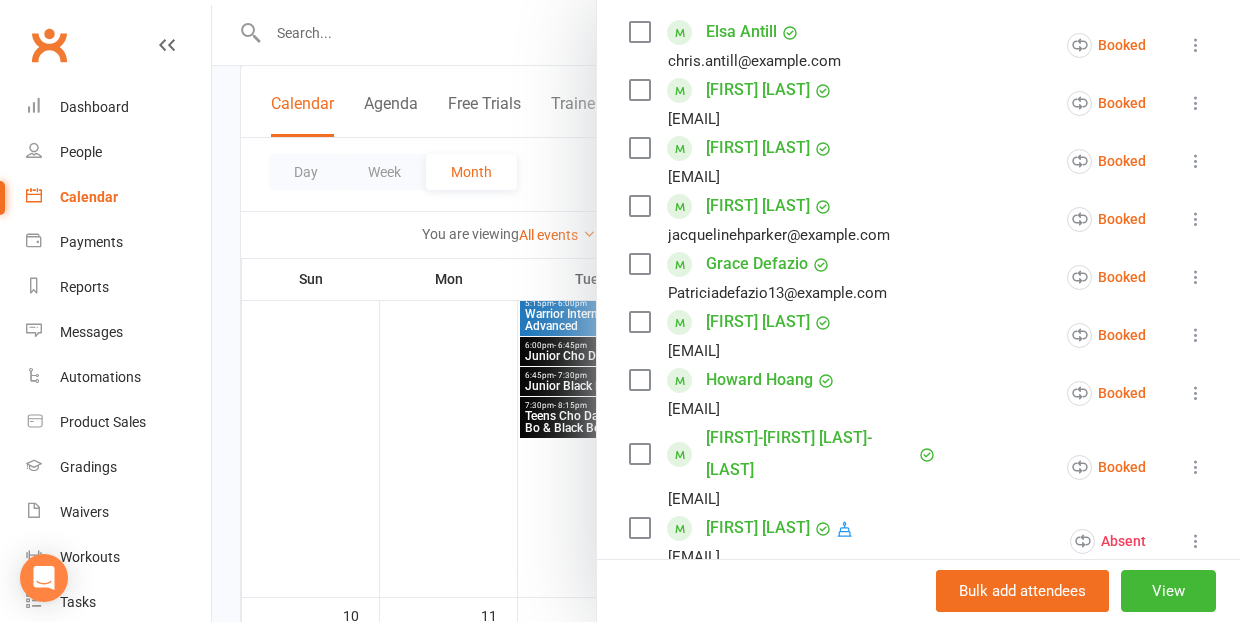 scroll, scrollTop: 373, scrollLeft: 0, axis: vertical 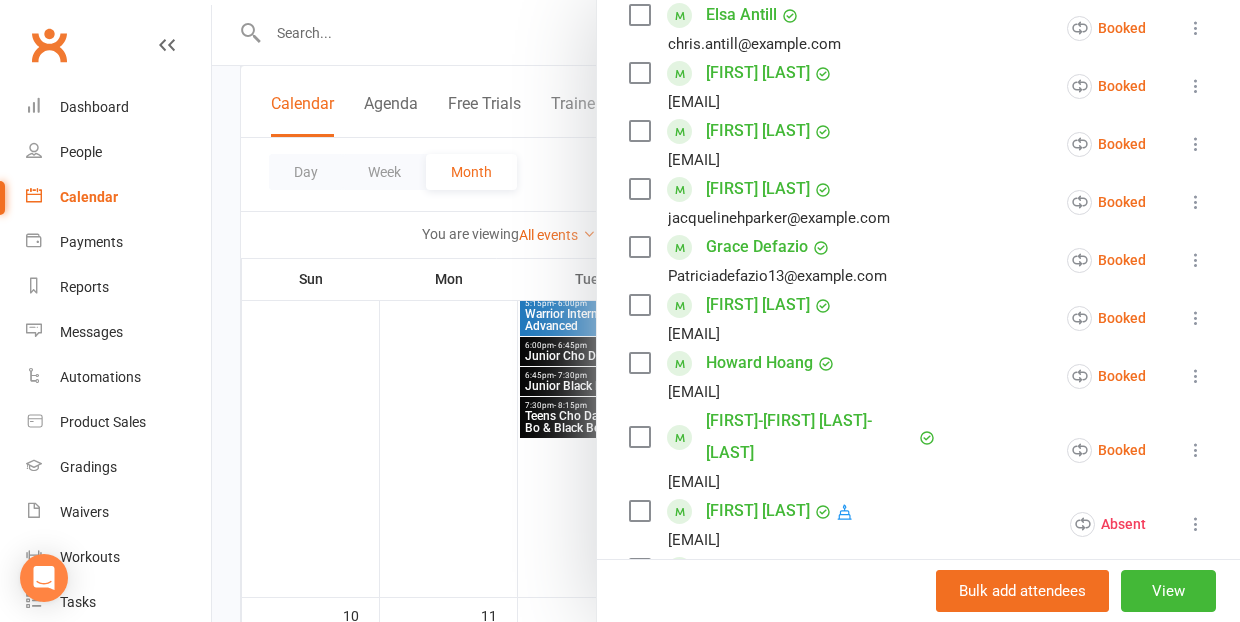 click at bounding box center (726, 311) 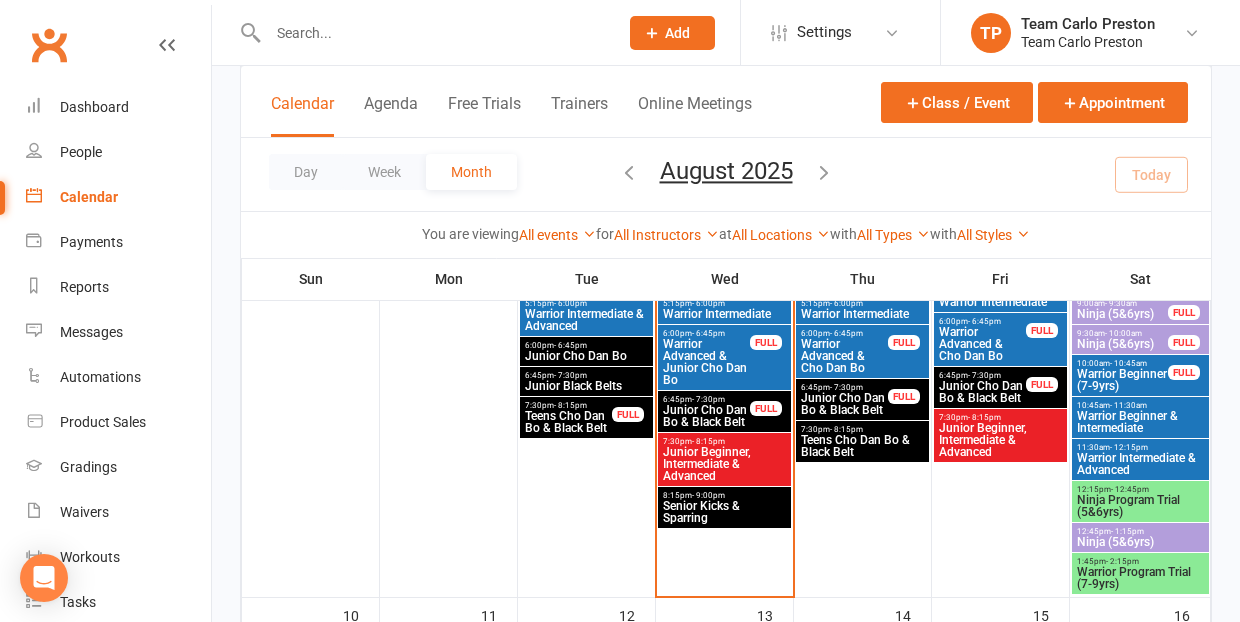 click on "Junior Beginner, Intermediate & Advanced" at bounding box center (724, 464) 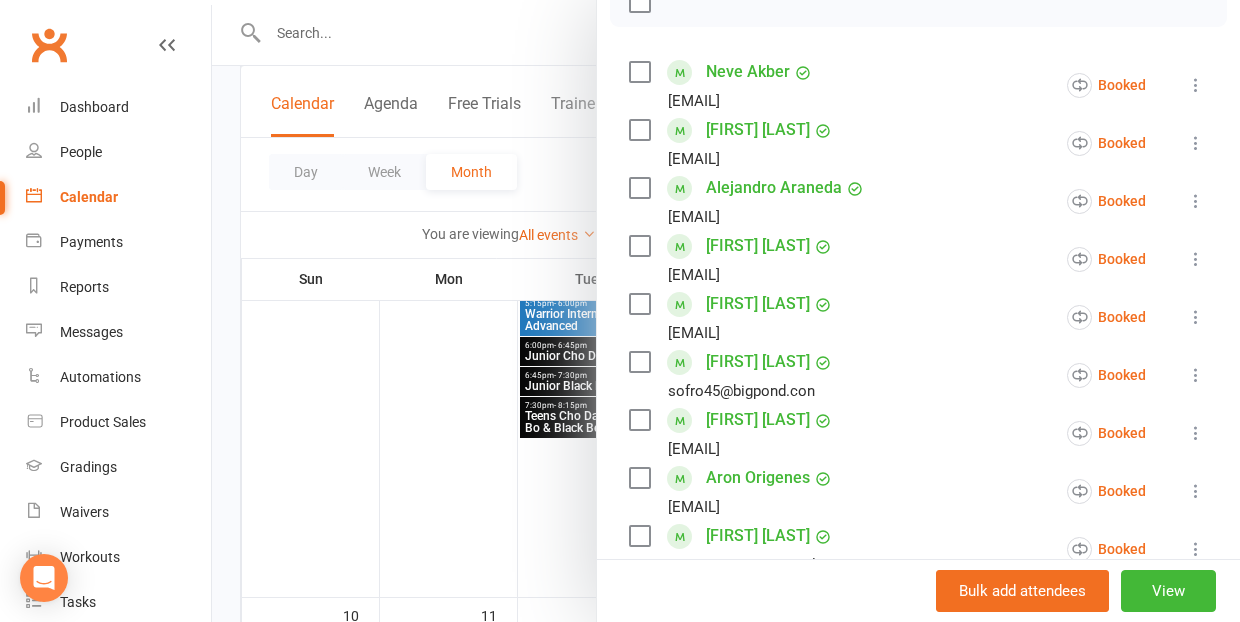 scroll, scrollTop: 375, scrollLeft: 0, axis: vertical 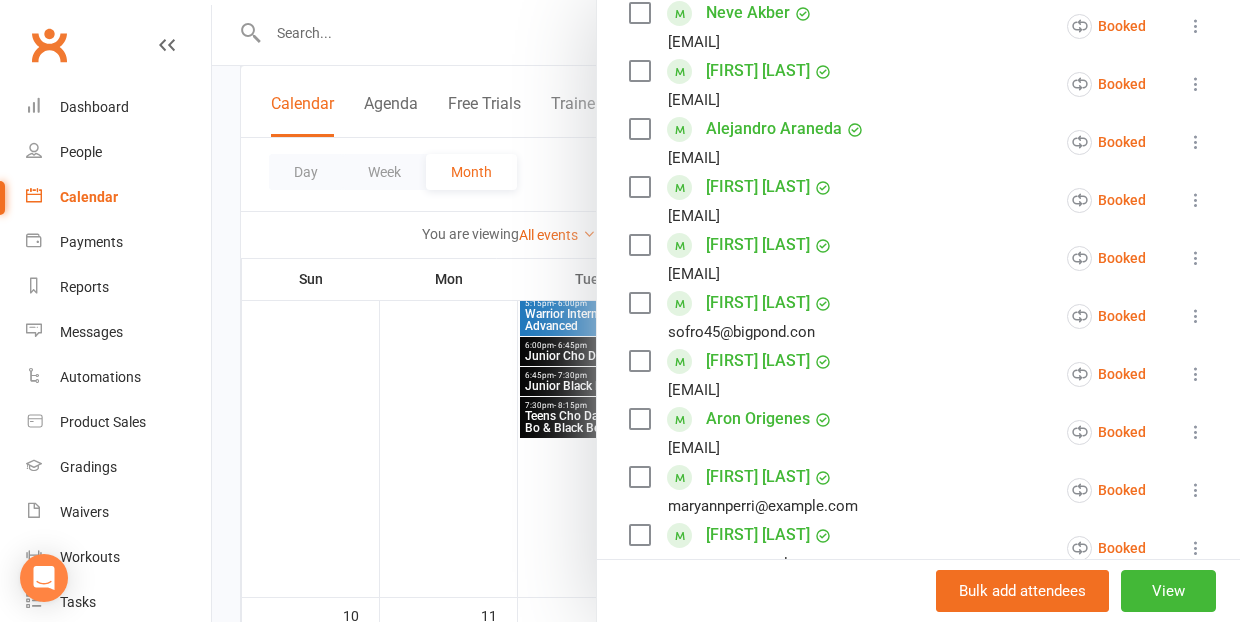 click at bounding box center (1196, 316) 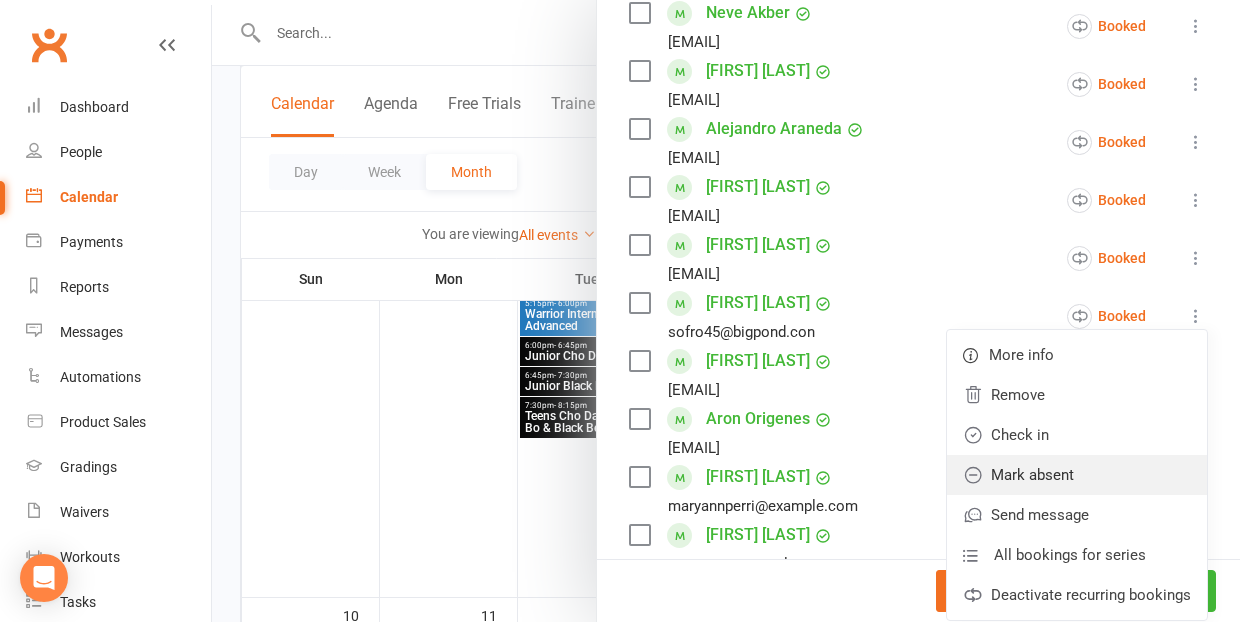 click on "Mark absent" at bounding box center (1077, 475) 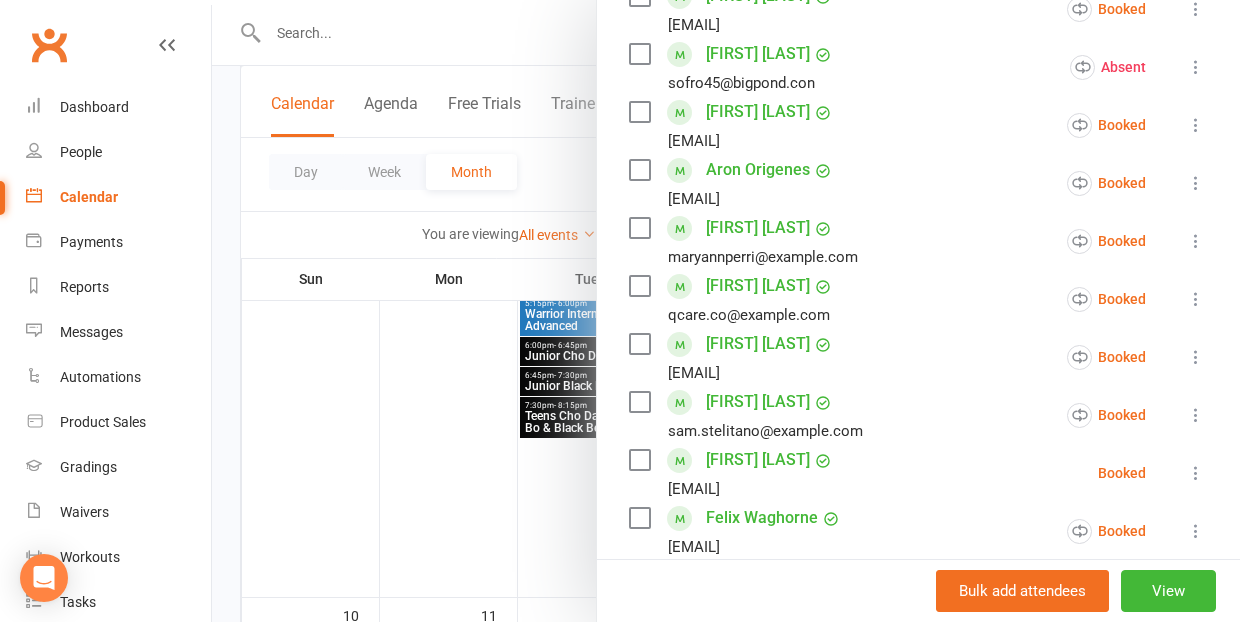 scroll, scrollTop: 629, scrollLeft: 0, axis: vertical 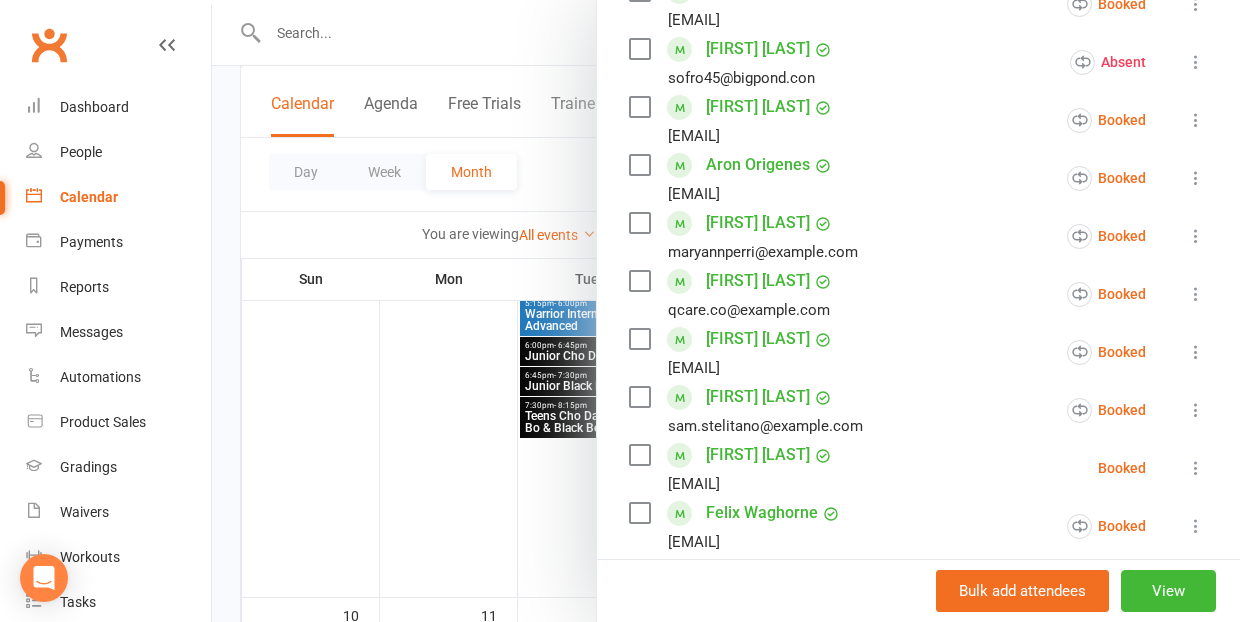 click at bounding box center (1196, 236) 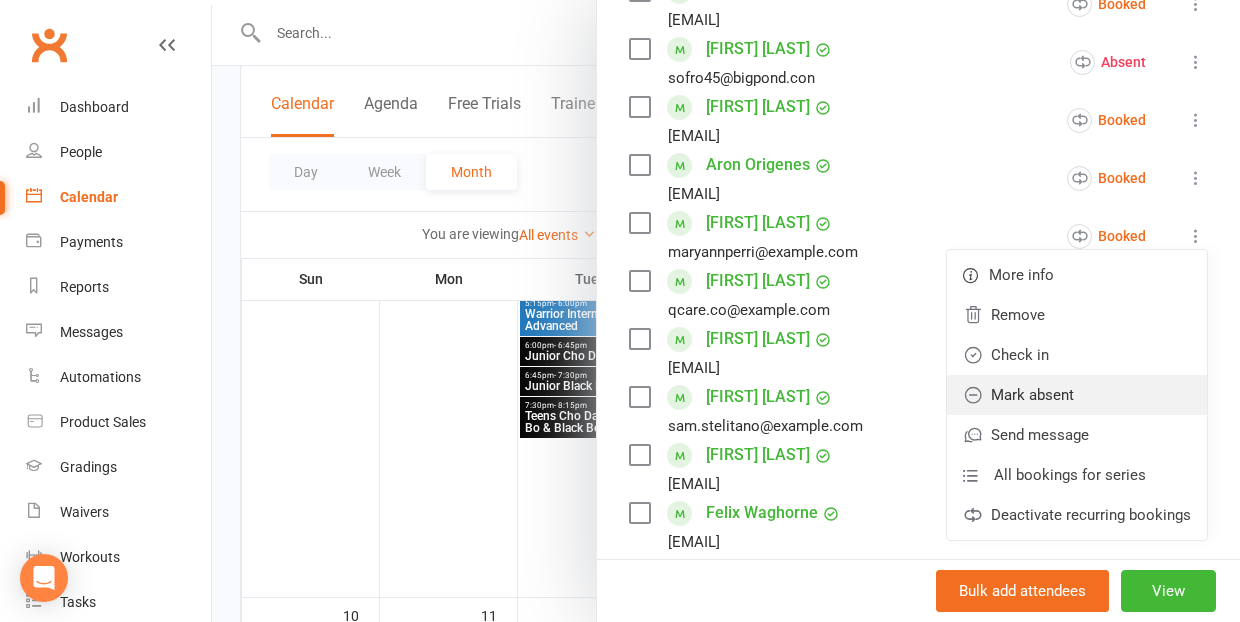 click on "Mark absent" at bounding box center [1077, 395] 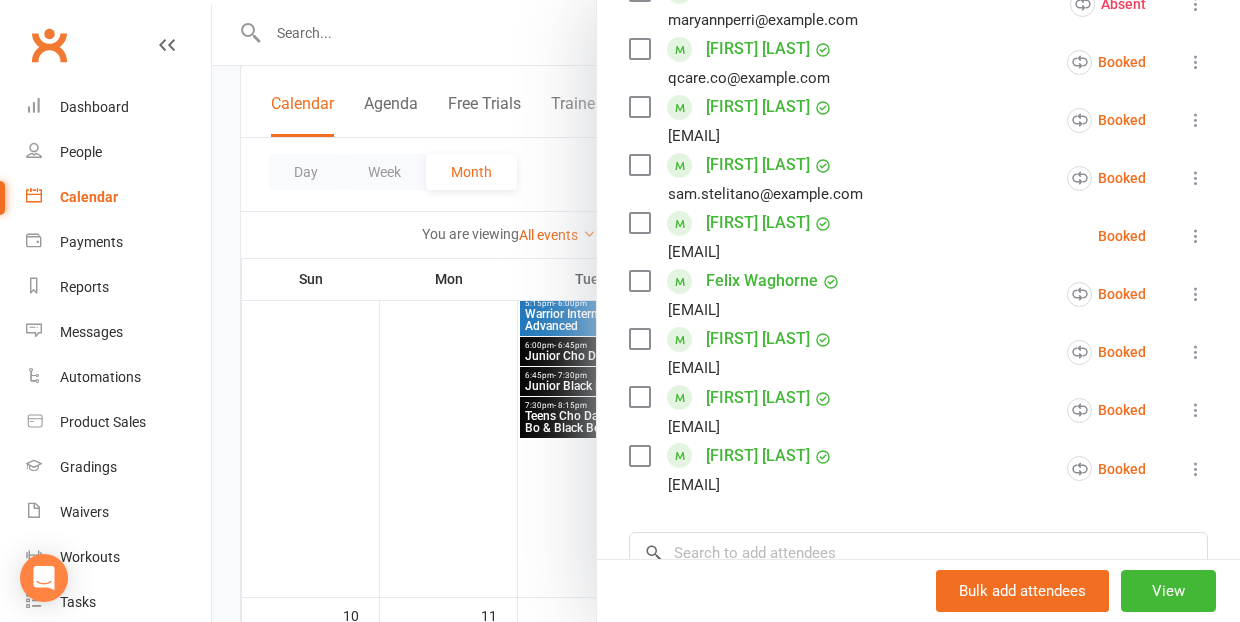 scroll, scrollTop: 884, scrollLeft: 0, axis: vertical 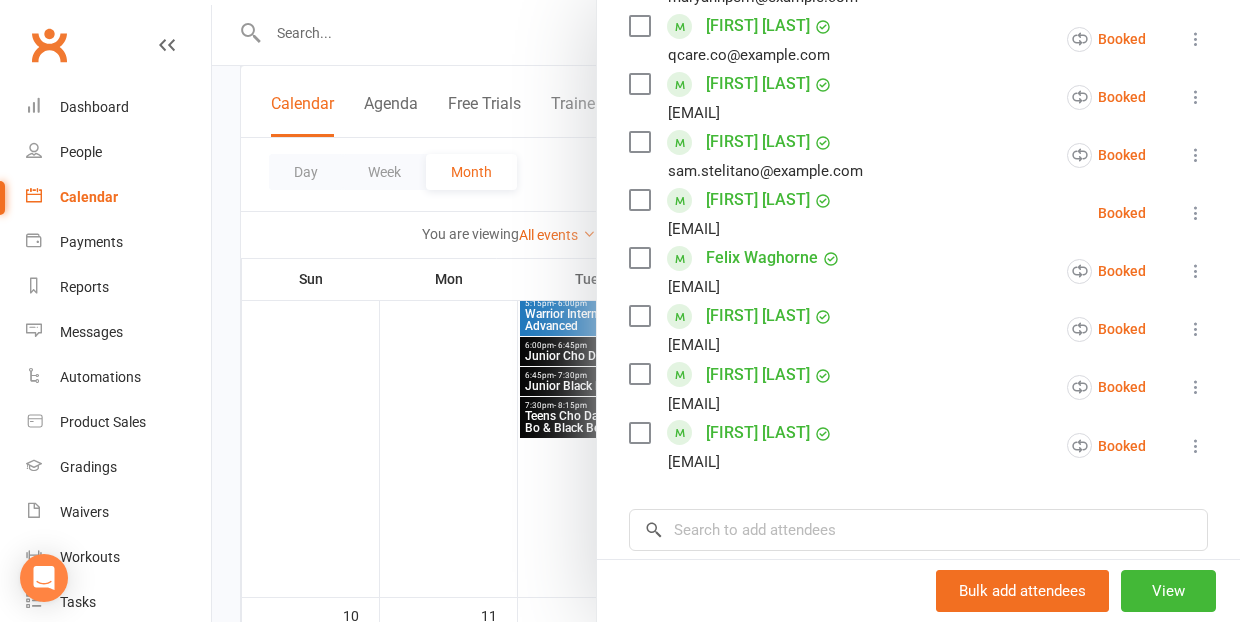 click at bounding box center [726, 311] 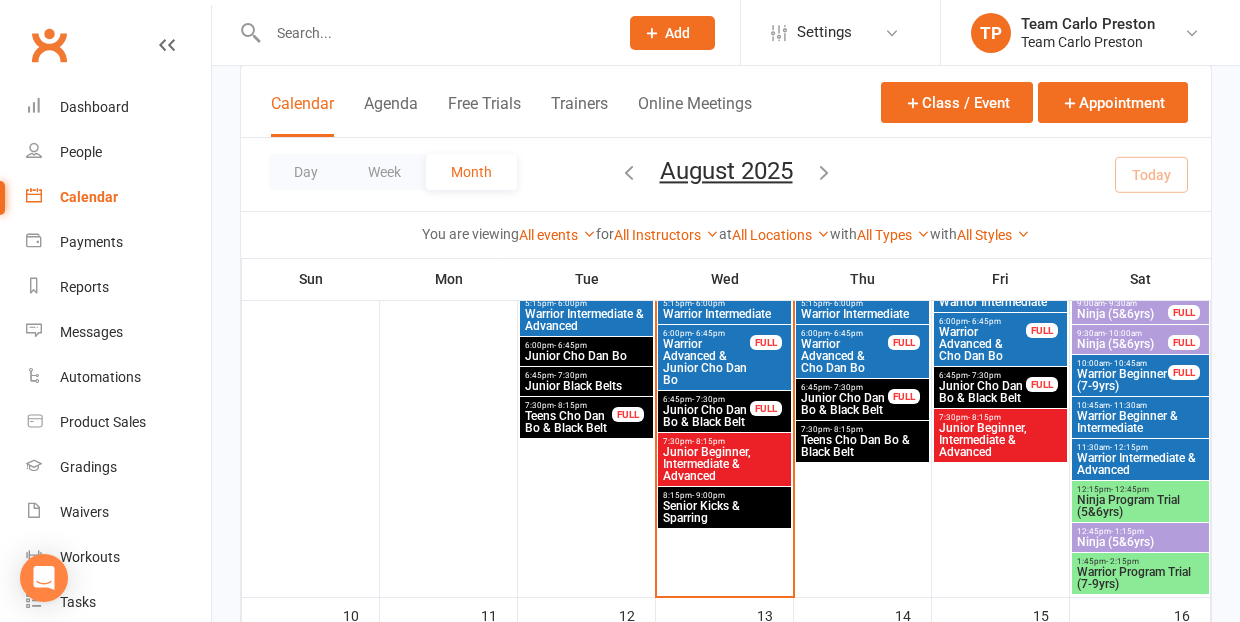 click on "Senior Kicks & Sparring" at bounding box center (724, 512) 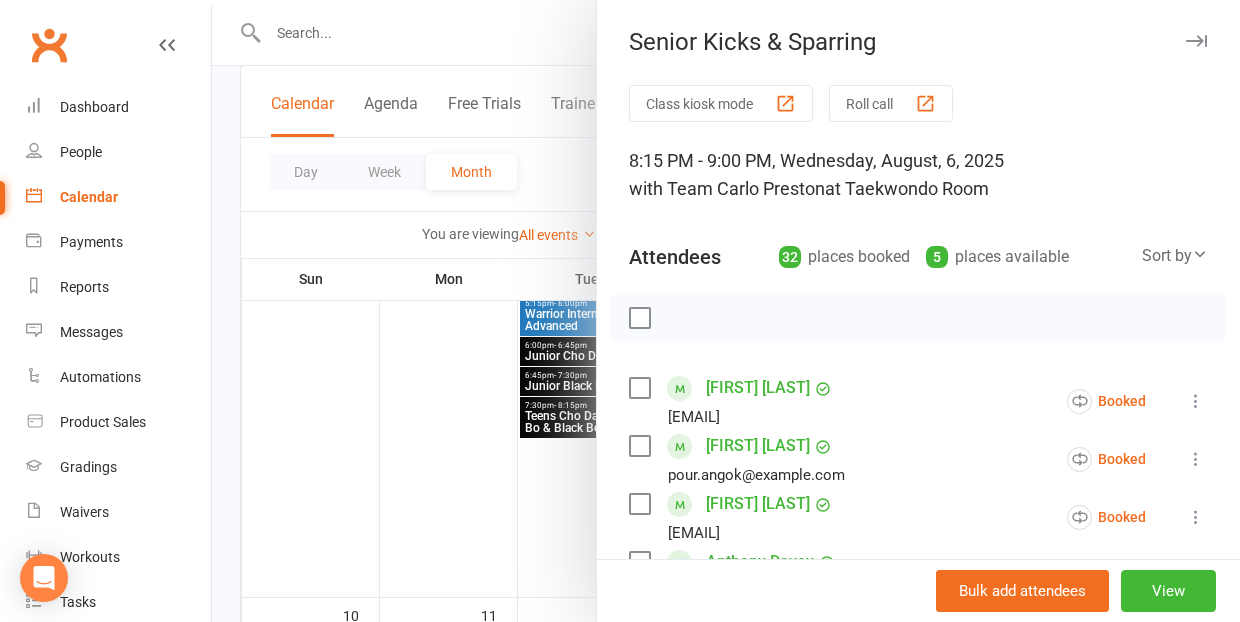 scroll, scrollTop: 66, scrollLeft: 0, axis: vertical 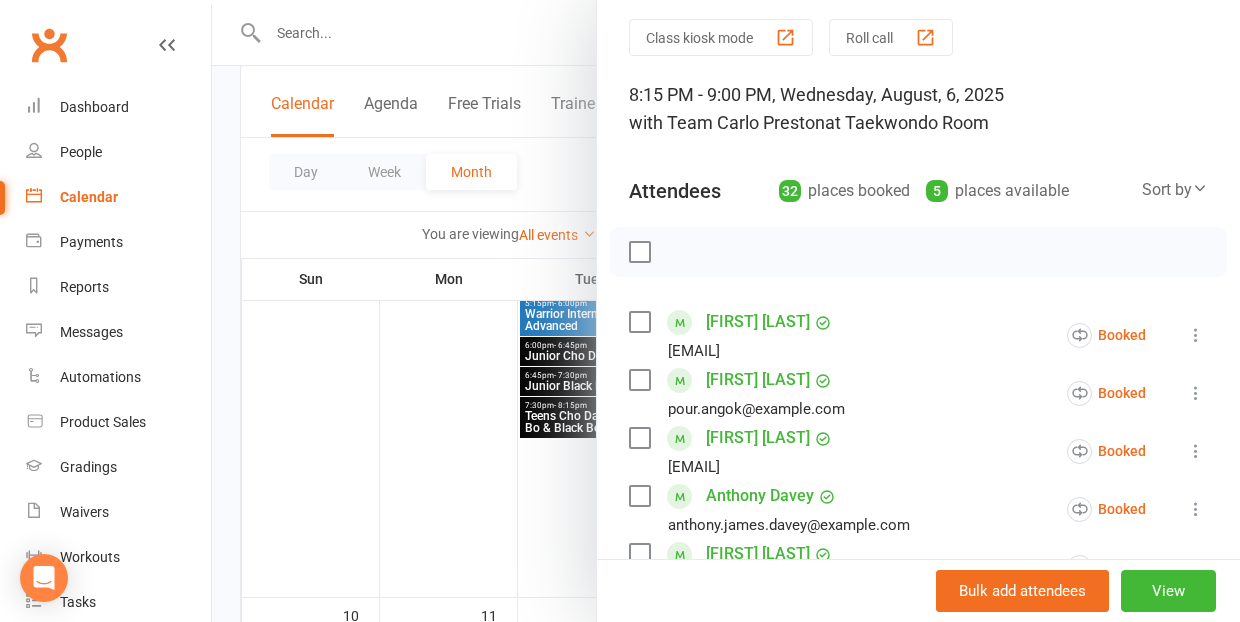 click at bounding box center (1196, 393) 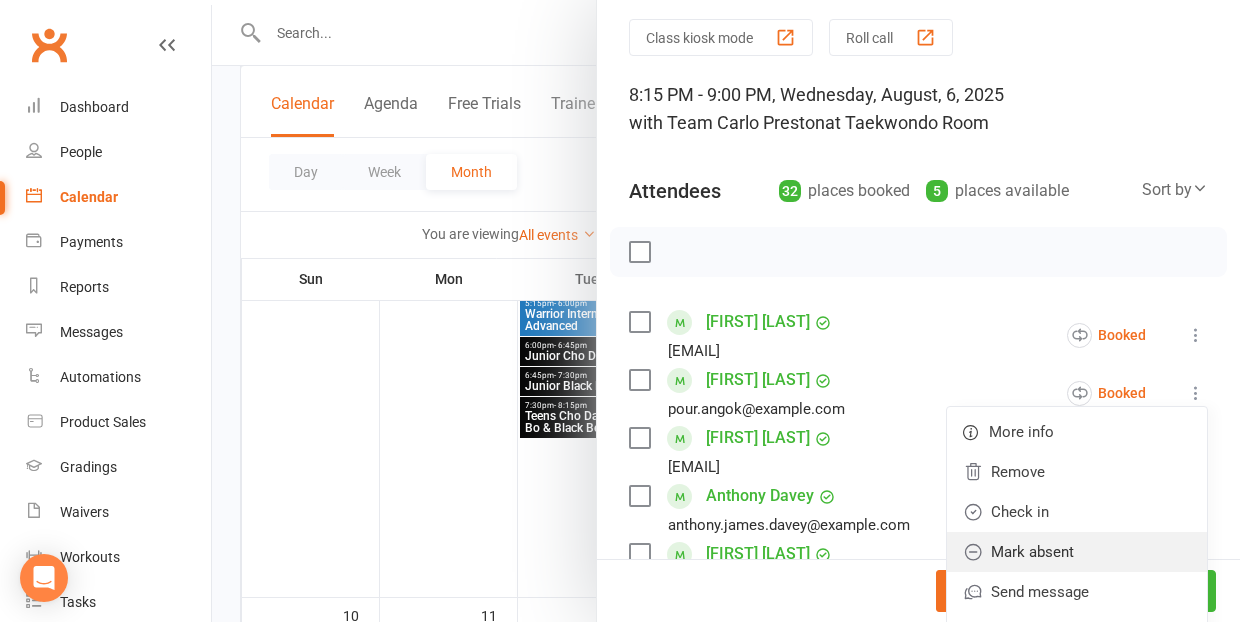 click on "Mark absent" at bounding box center (1077, 552) 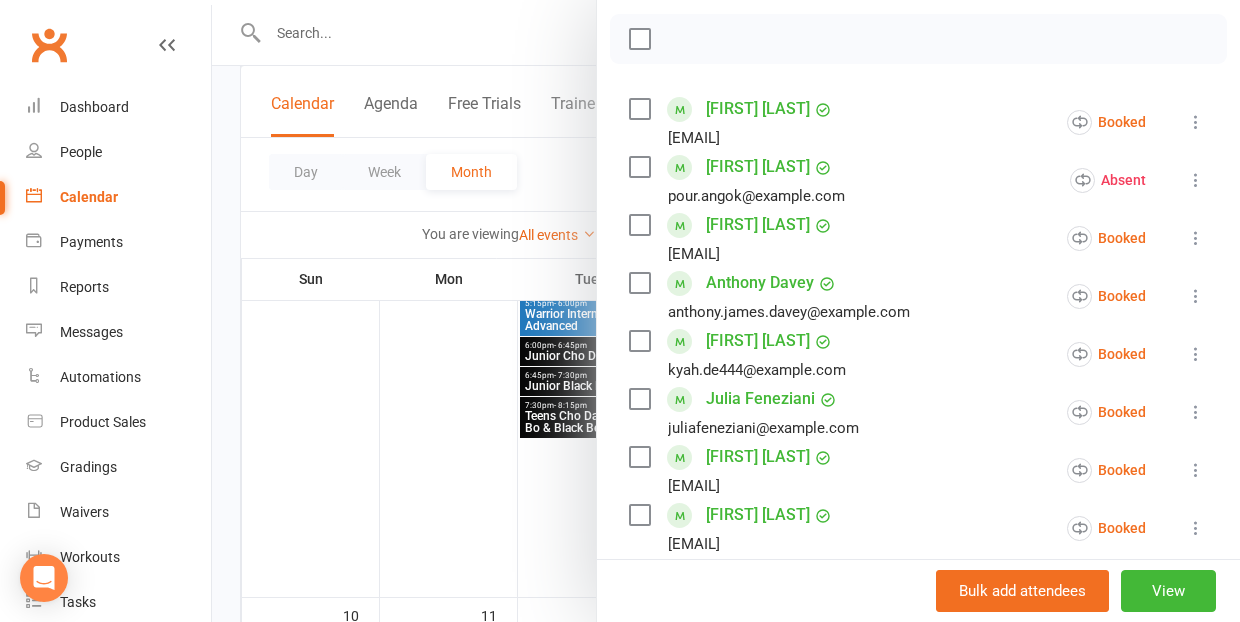 scroll, scrollTop: 303, scrollLeft: 0, axis: vertical 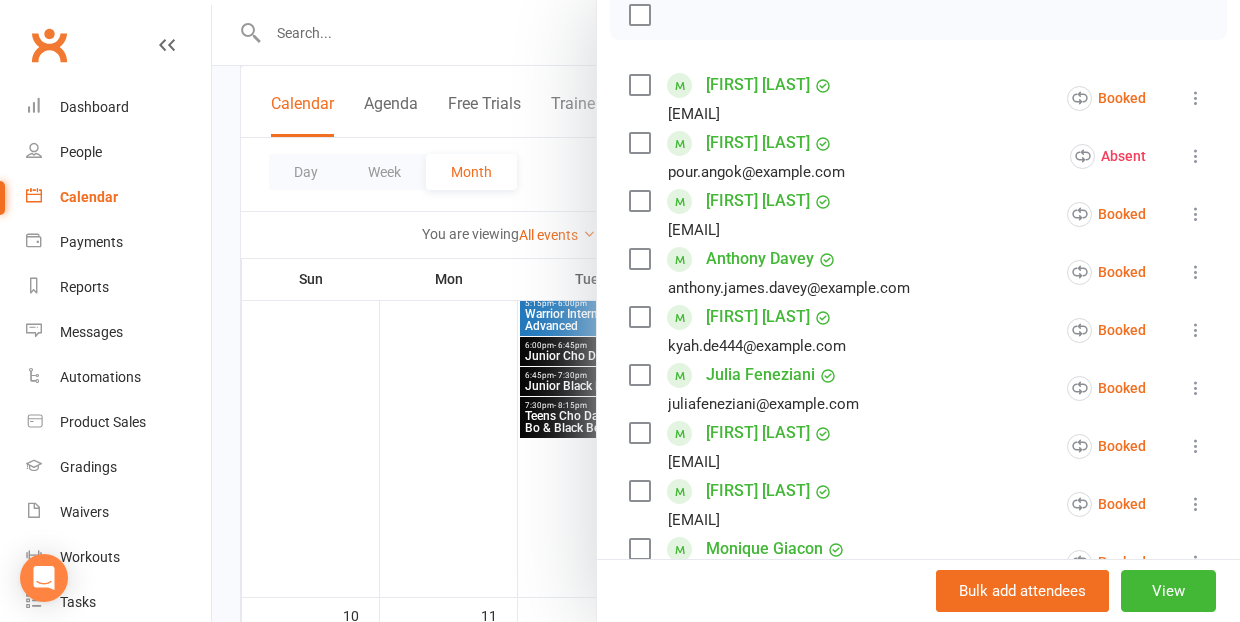 click at bounding box center (1196, 330) 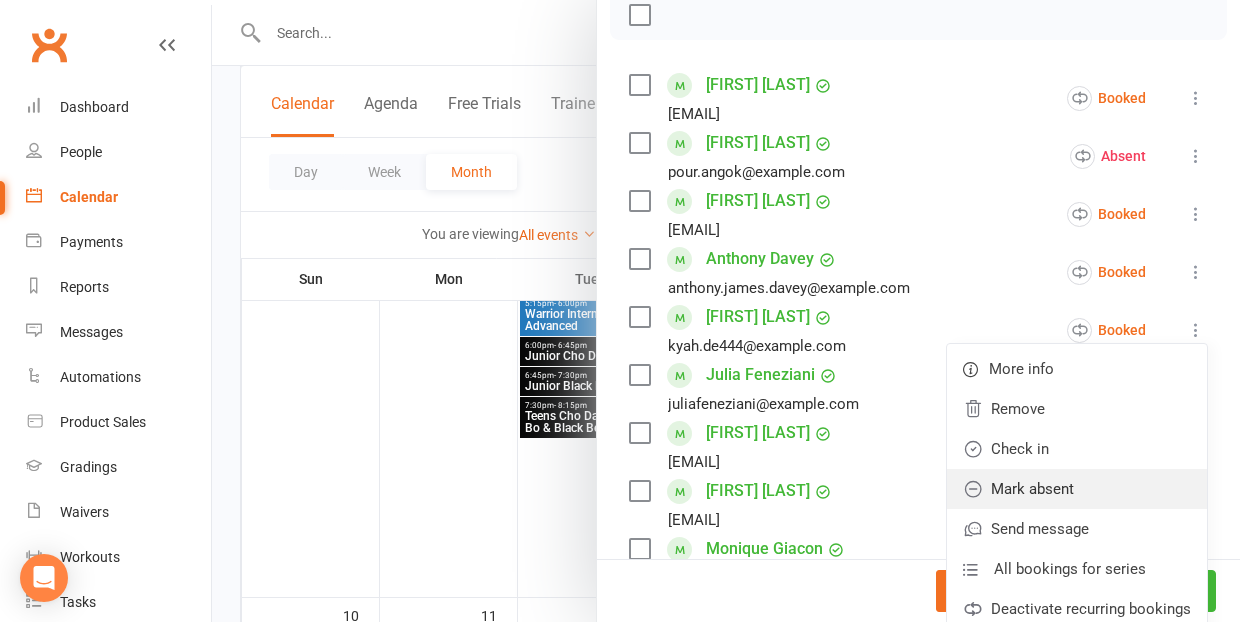 click on "Mark absent" at bounding box center (1077, 489) 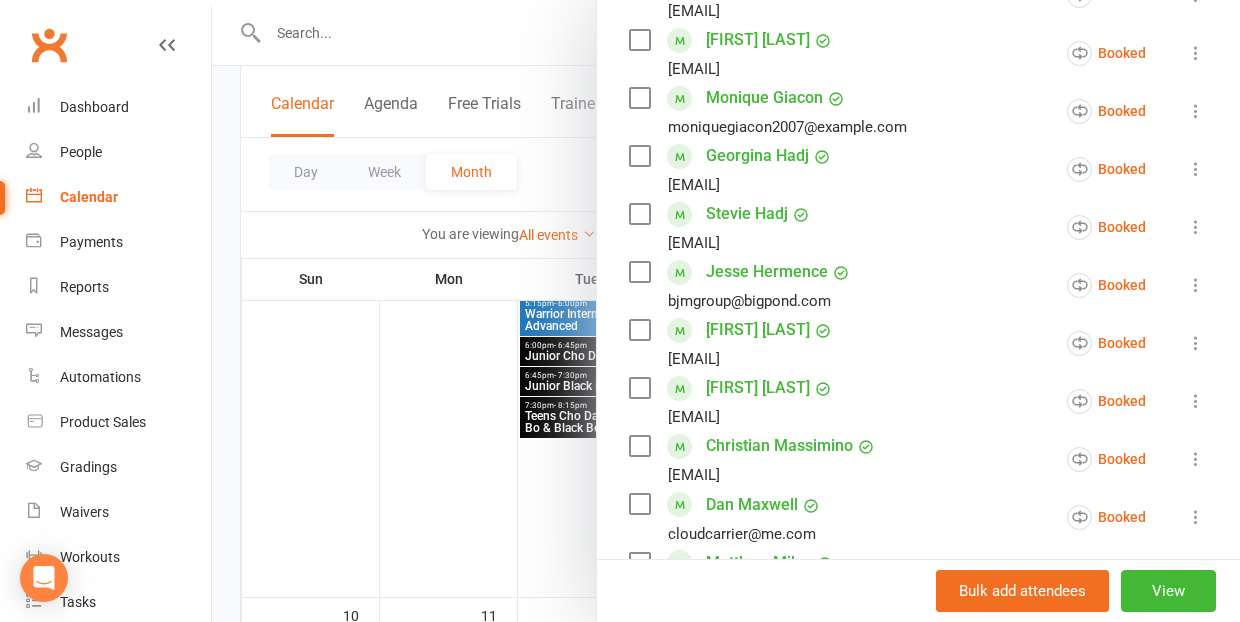 scroll, scrollTop: 829, scrollLeft: 0, axis: vertical 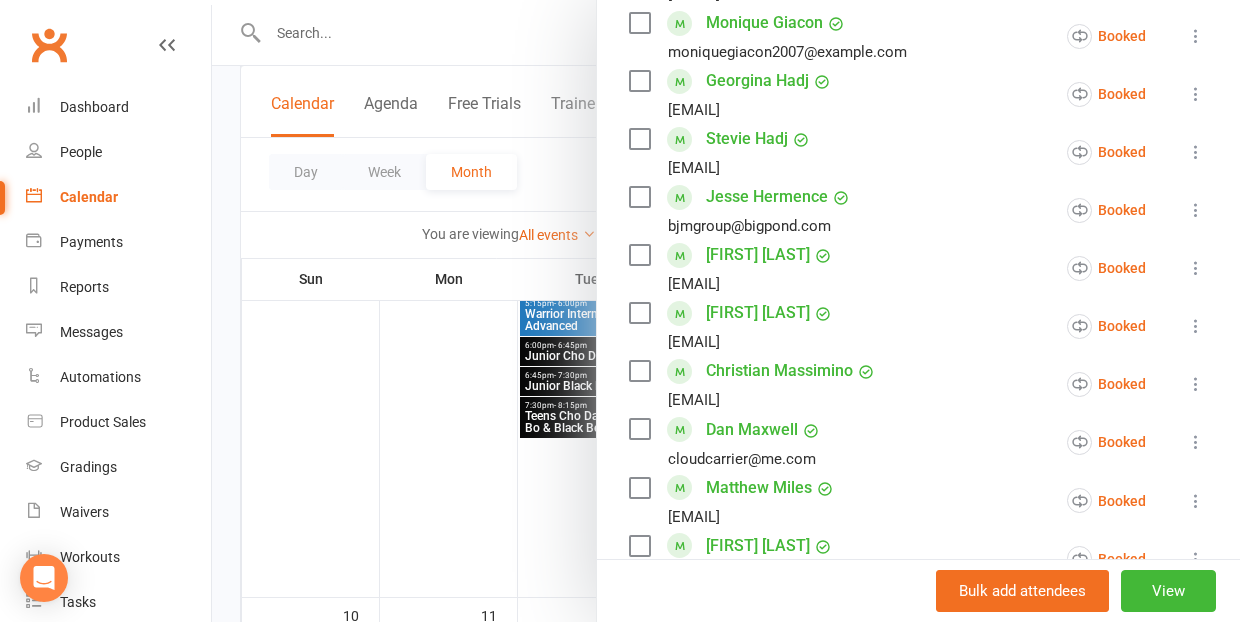 click at bounding box center (1196, 326) 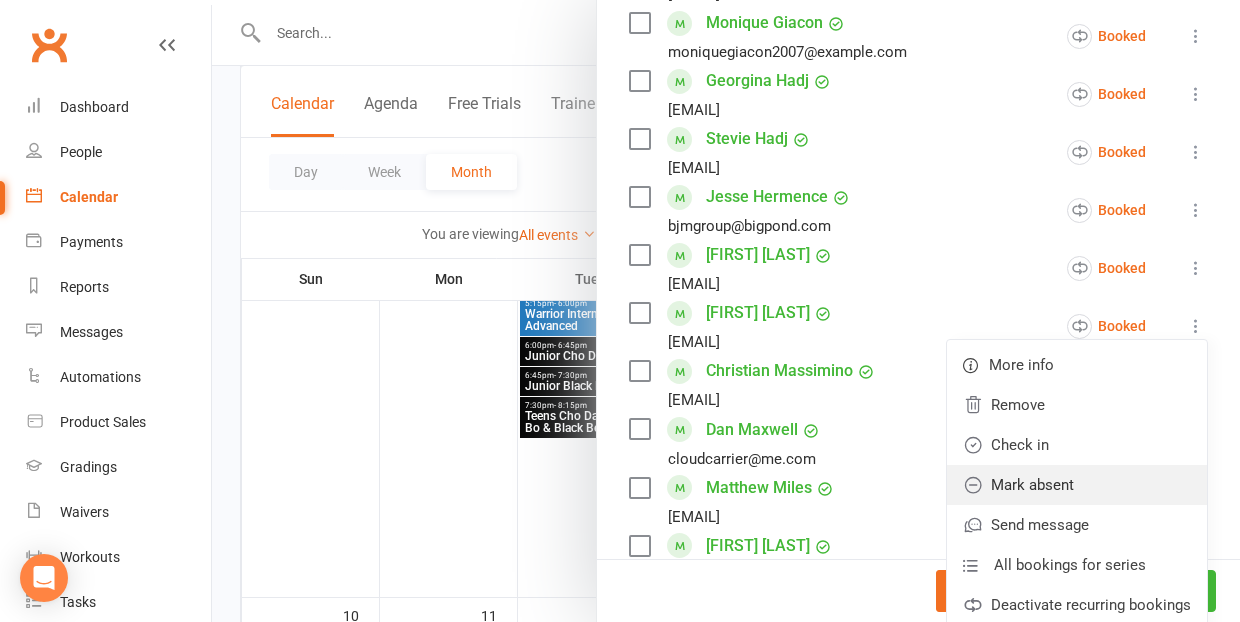 click on "Mark absent" at bounding box center (1077, 485) 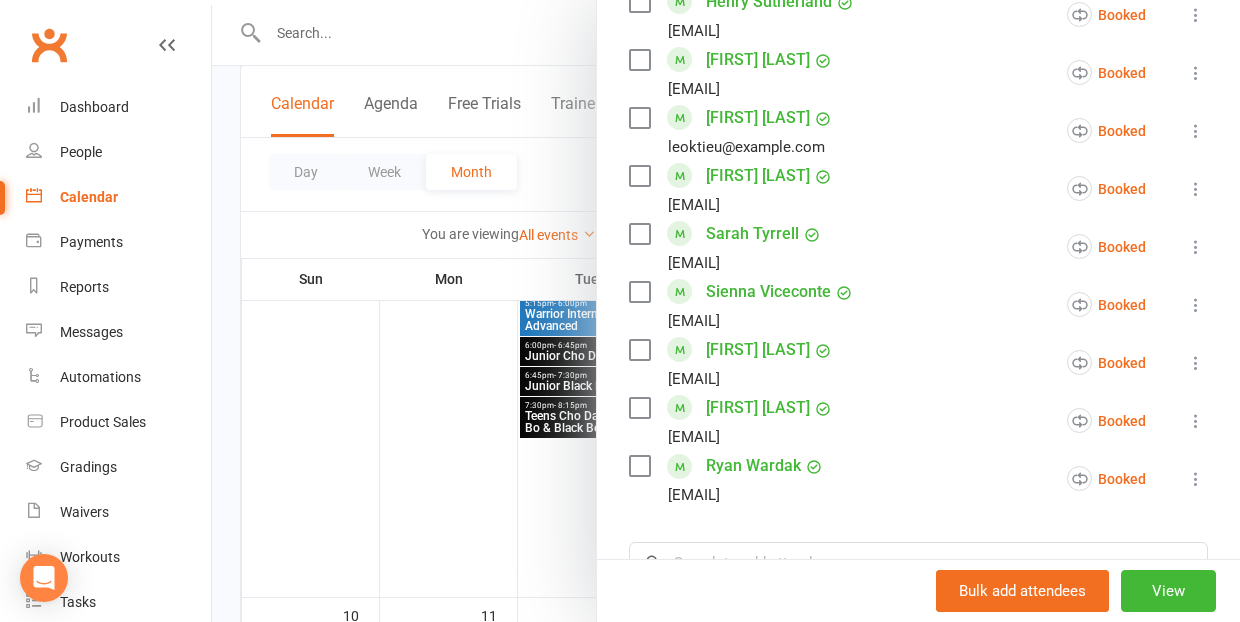 scroll, scrollTop: 1733, scrollLeft: 0, axis: vertical 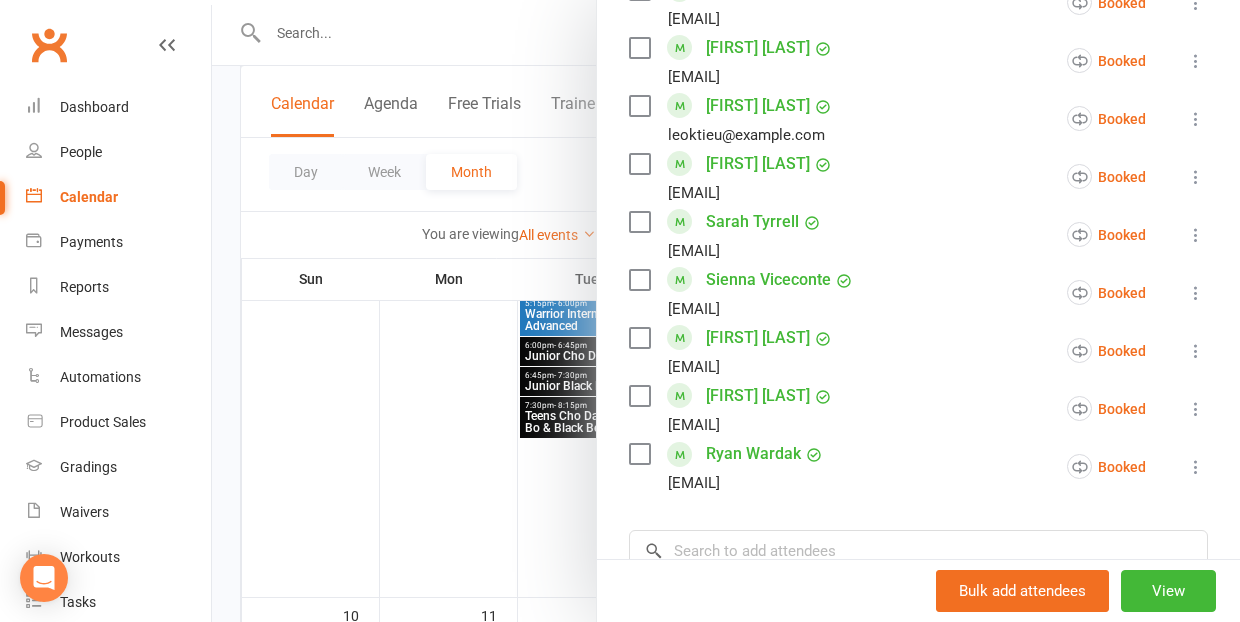 click at bounding box center (726, 311) 